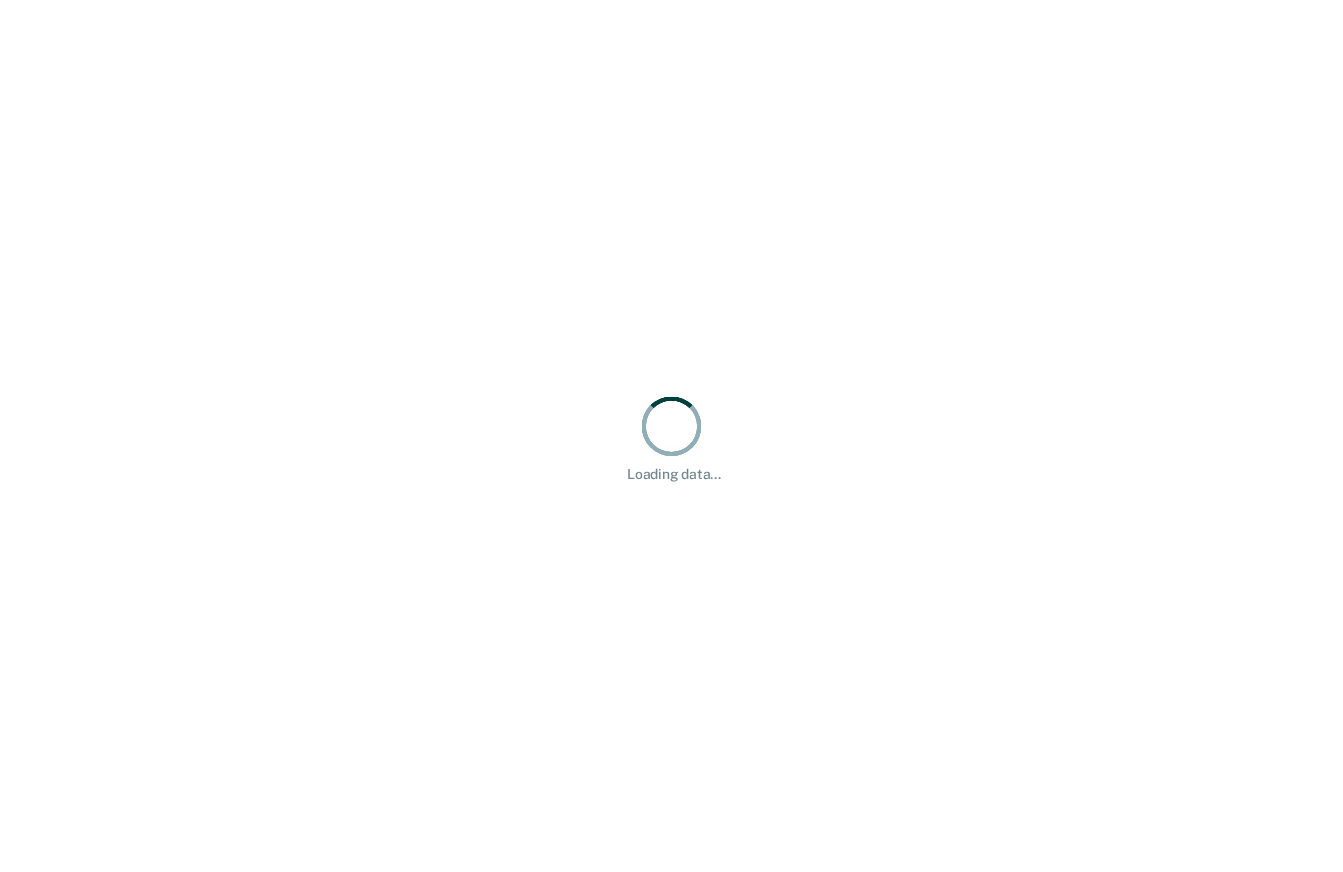 scroll, scrollTop: 0, scrollLeft: 0, axis: both 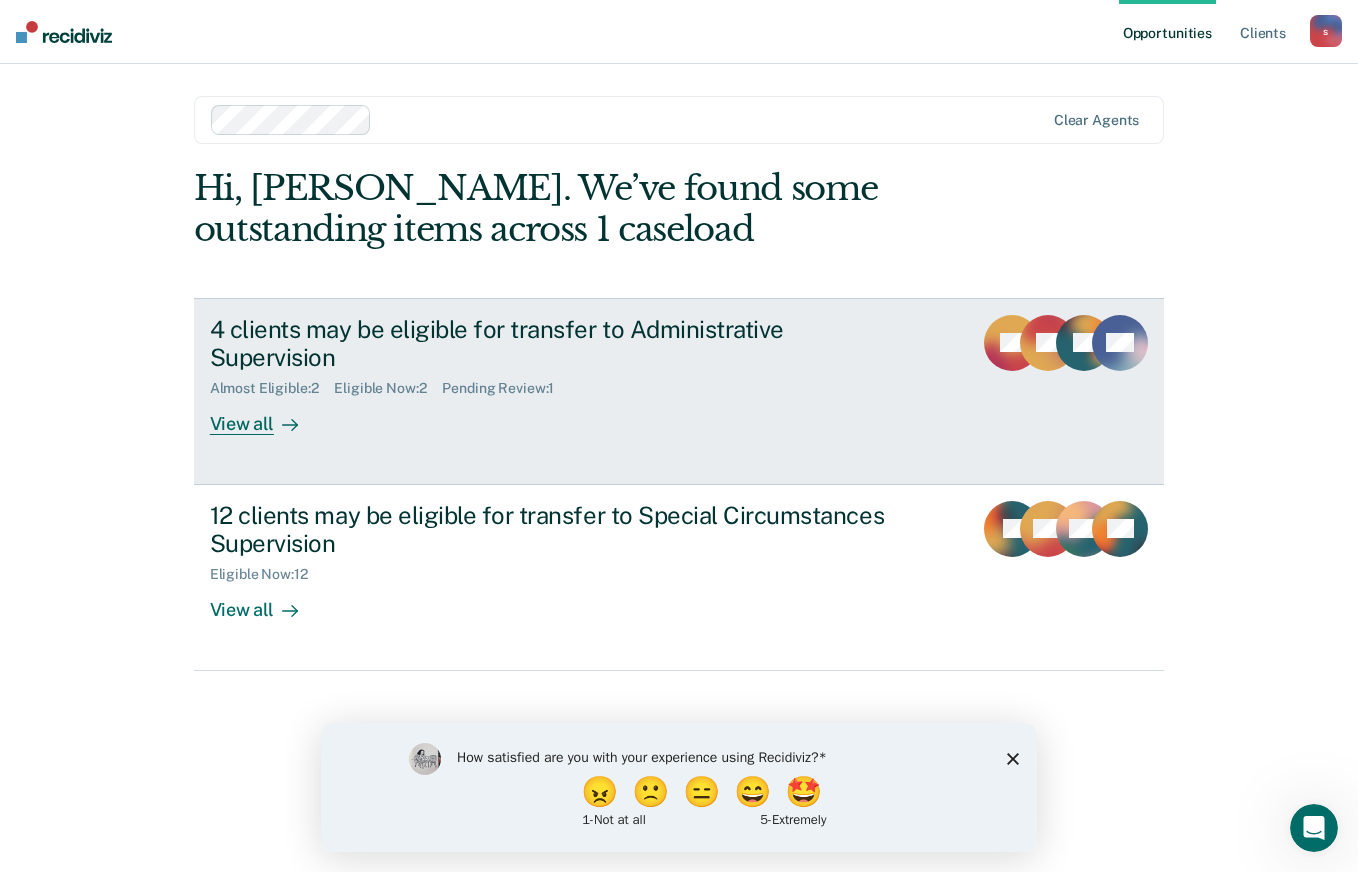 click on "View all" at bounding box center (266, 416) 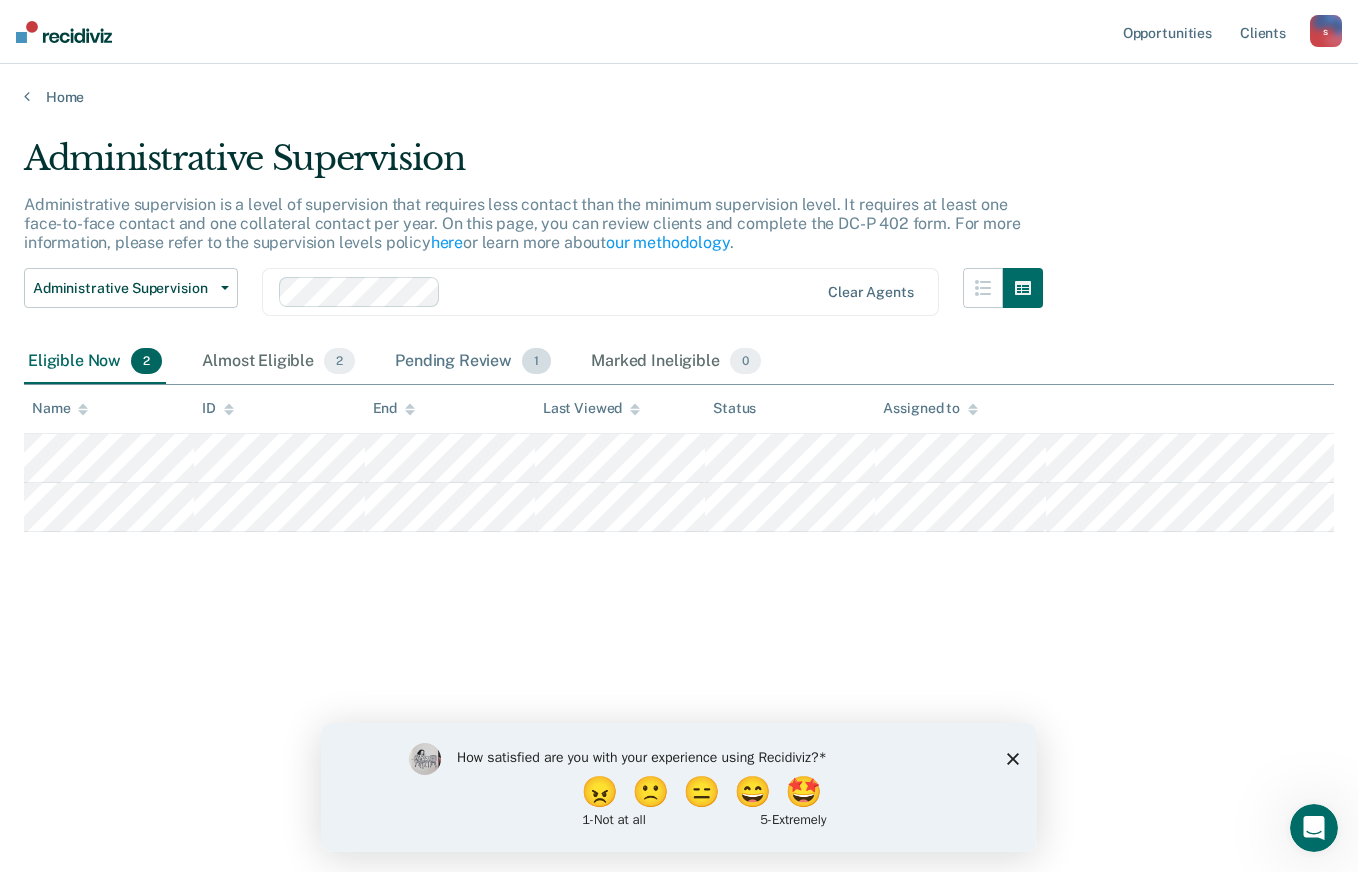 click on "Pending Review 1" at bounding box center [473, 362] 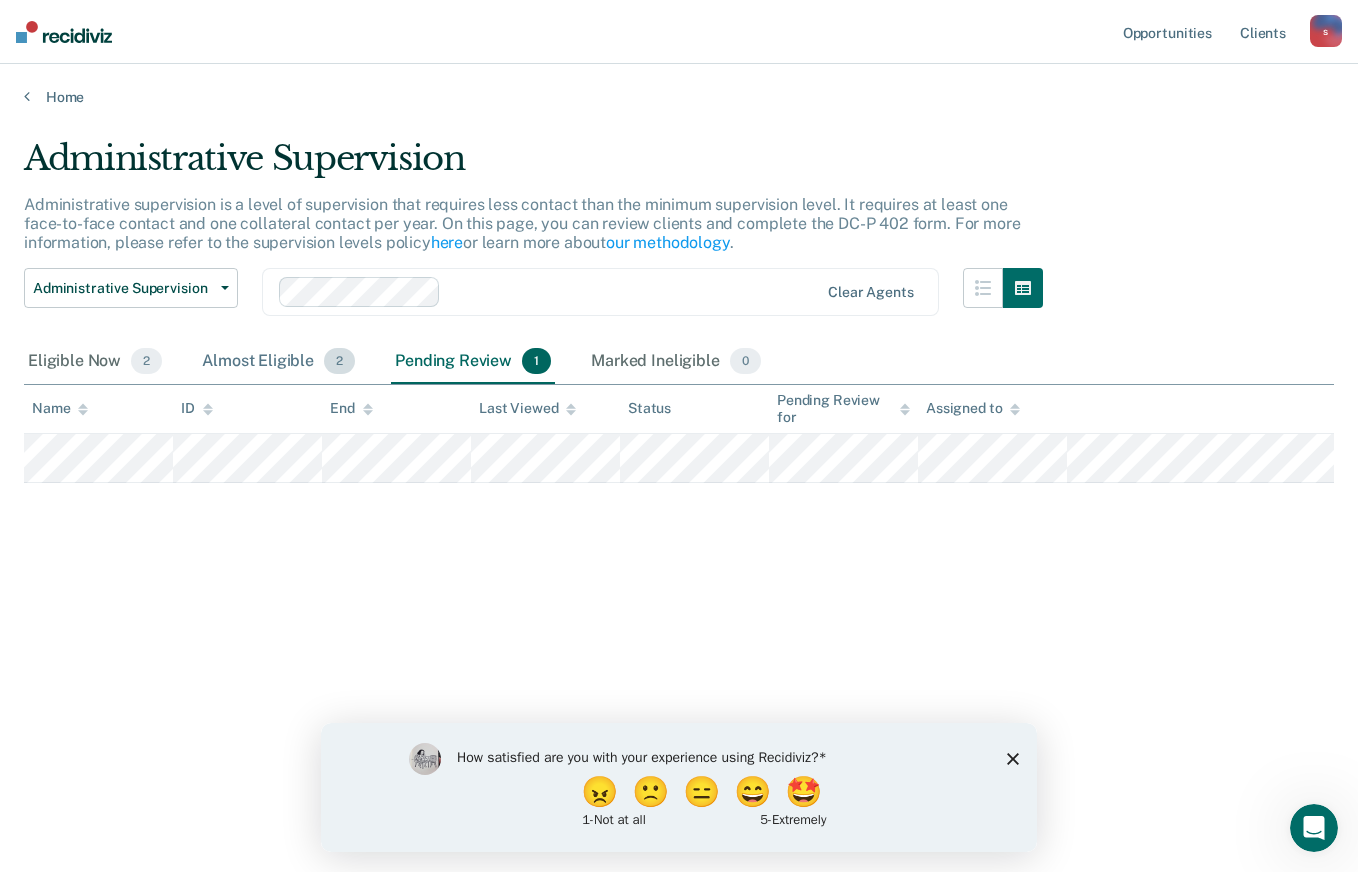 click on "Almost Eligible 2" at bounding box center (278, 362) 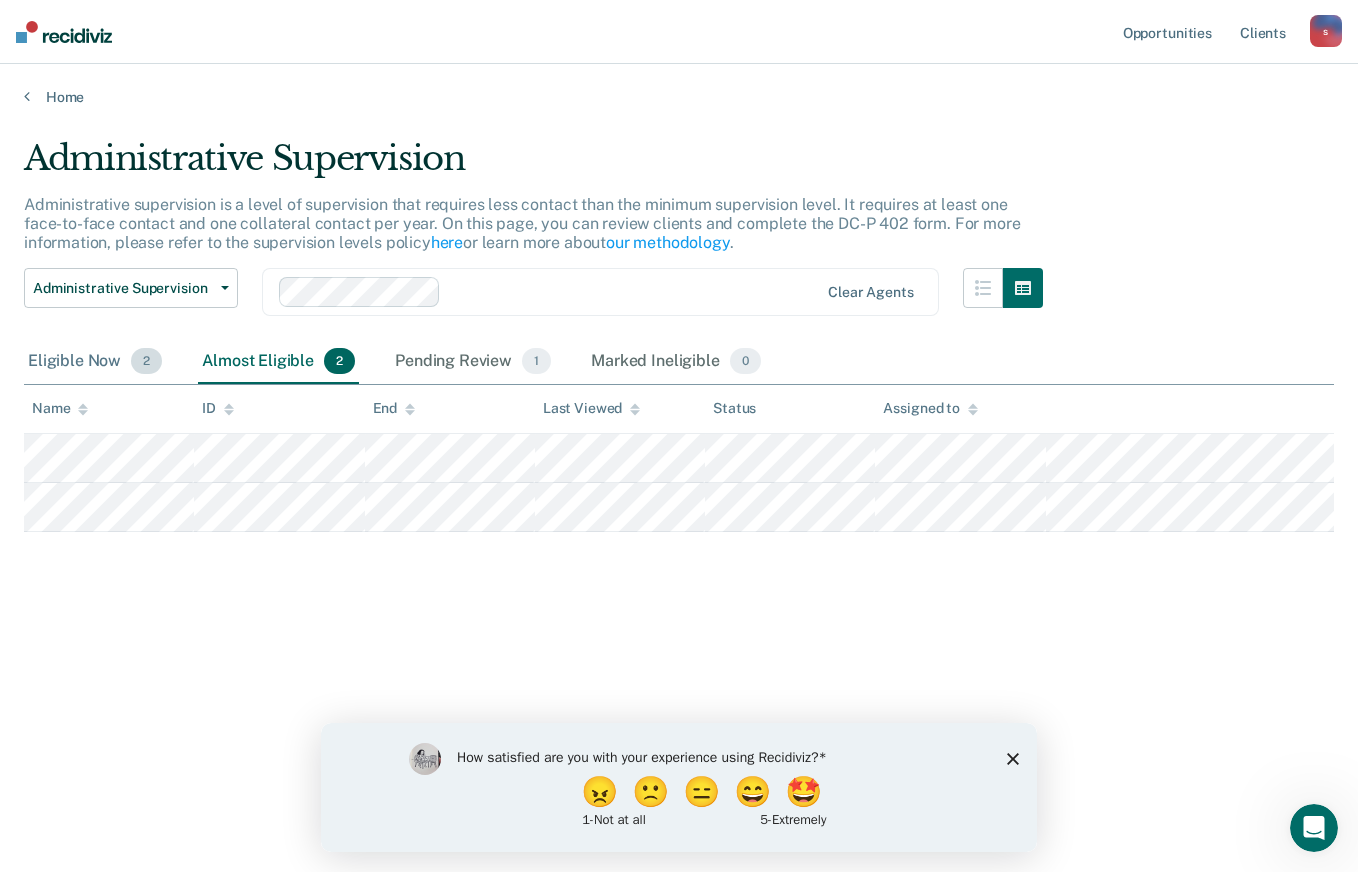 click on "Eligible Now 2" at bounding box center (95, 362) 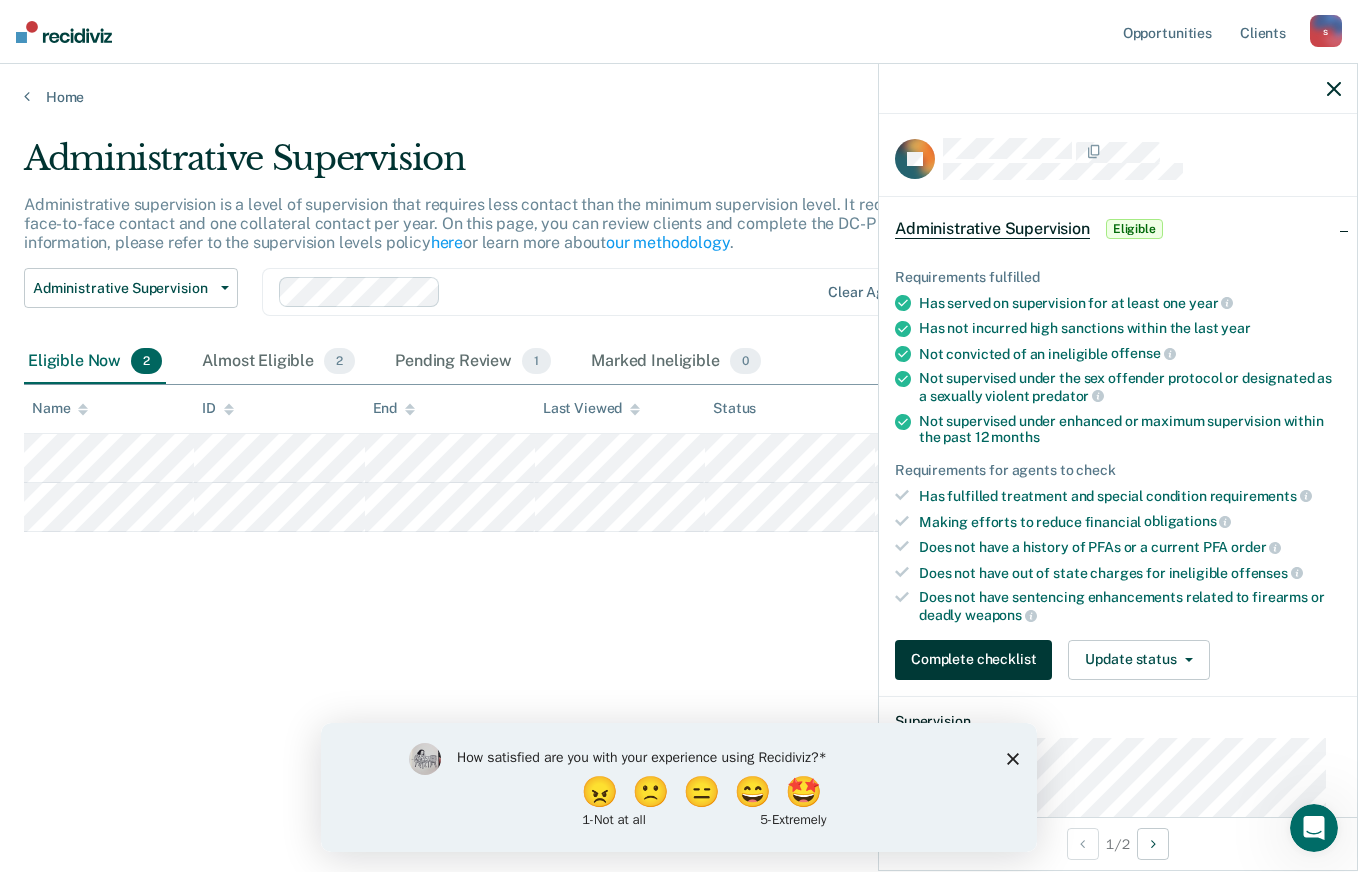 click on "Complete checklist" at bounding box center [973, 660] 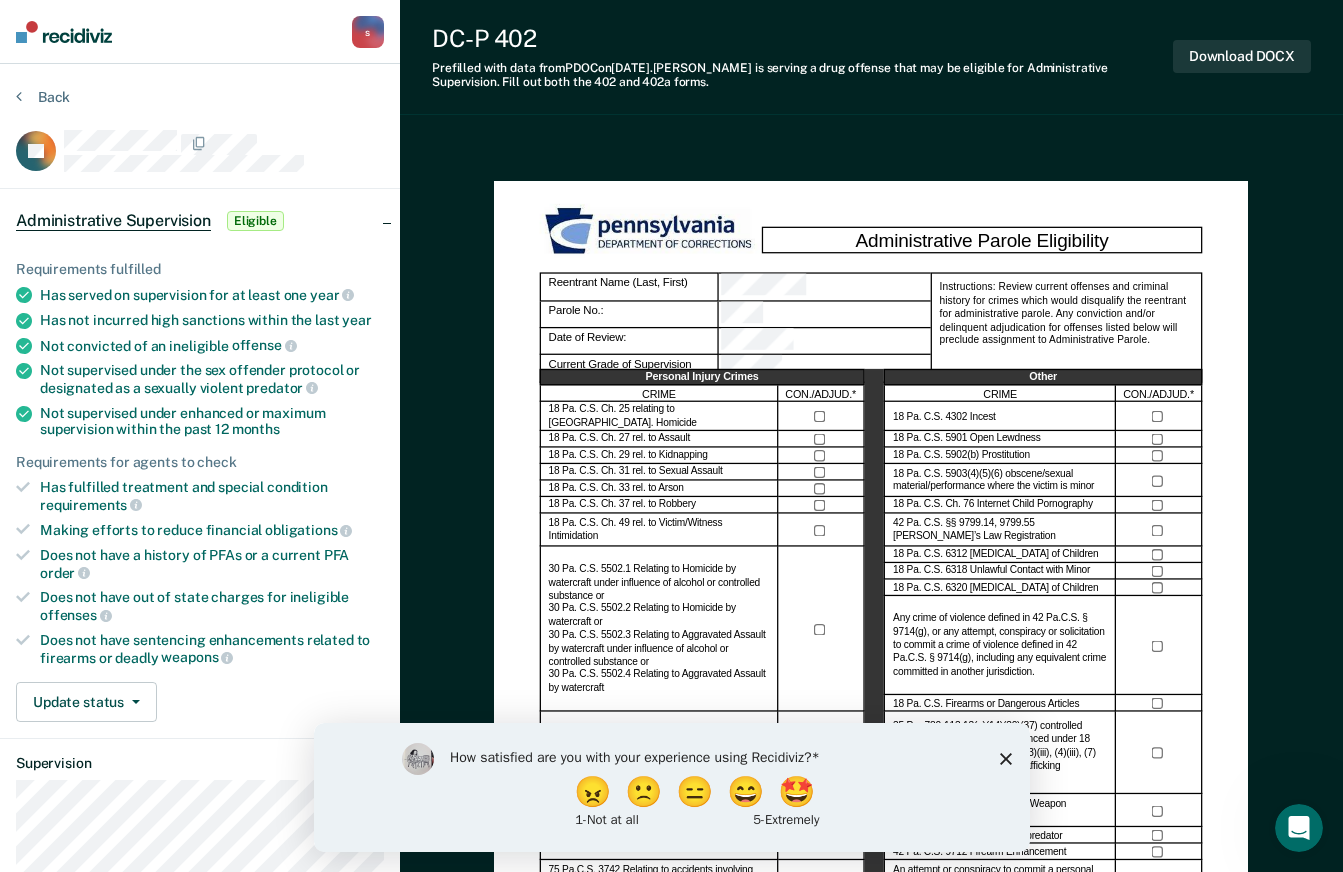 click on "How satisfied are you with your experience using Recidiviz? 😠 🙁 😑 😄 🤩 1  -  Not at all 5  -  Extremely" at bounding box center [671, 786] 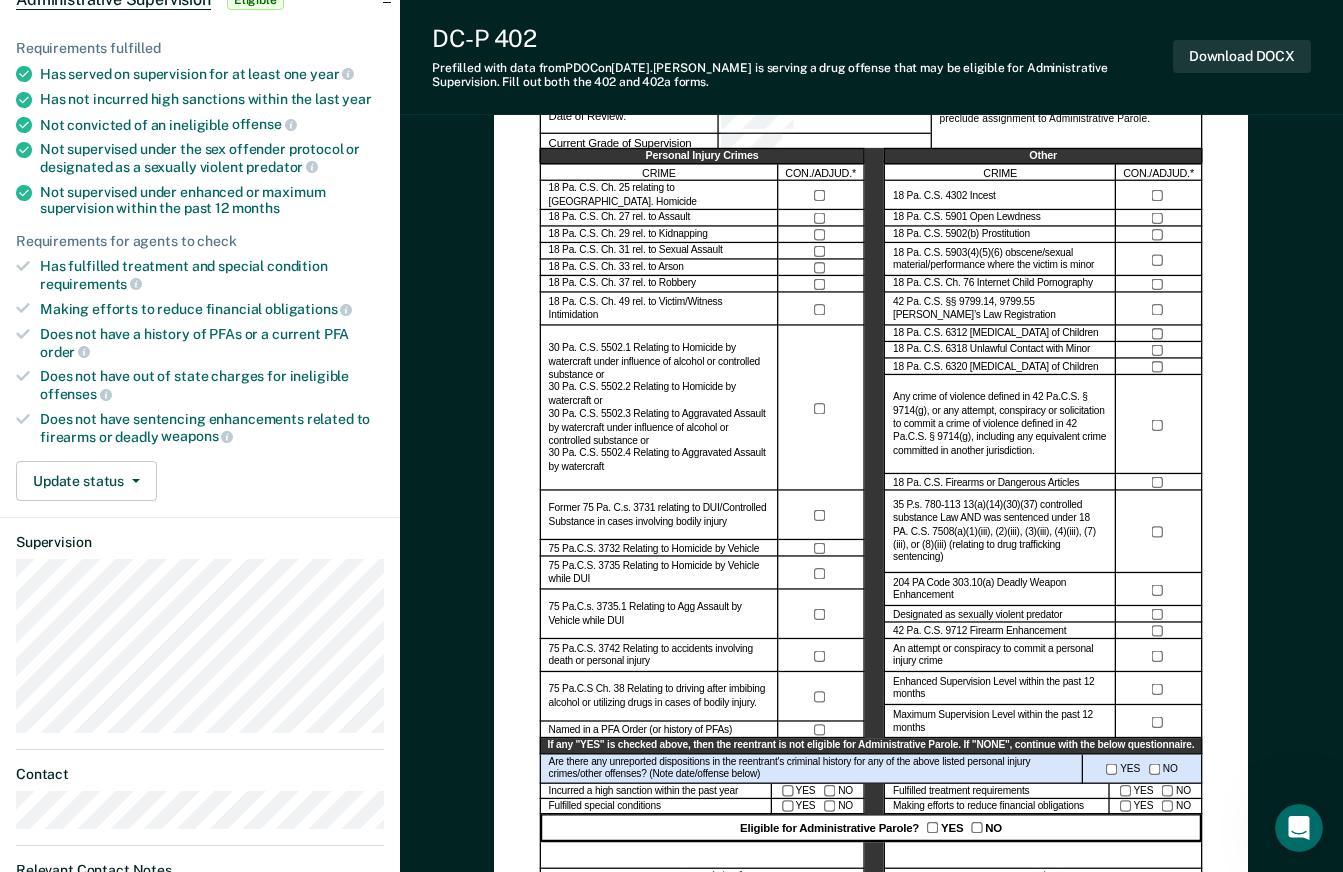 scroll, scrollTop: 400, scrollLeft: 0, axis: vertical 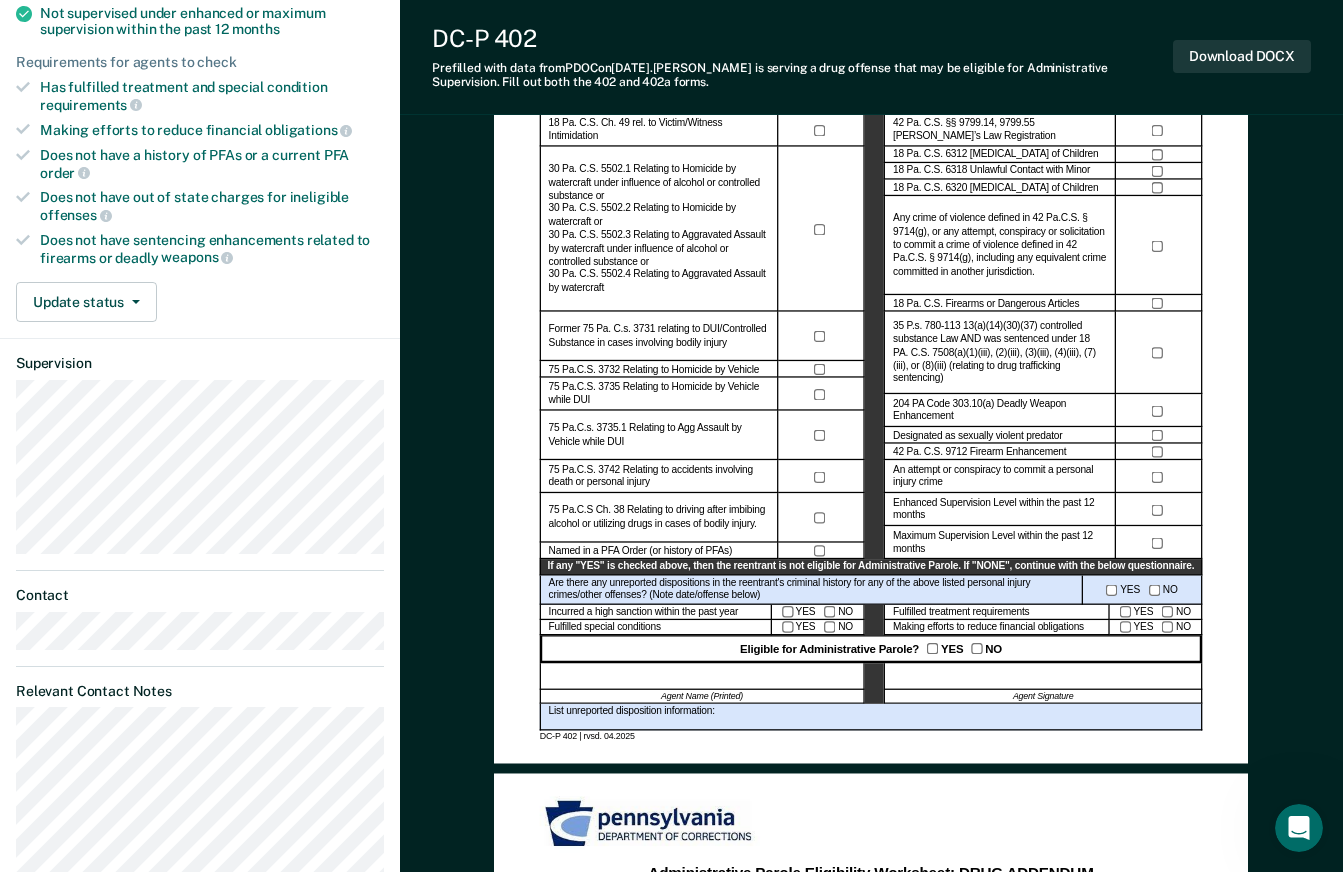 click at bounding box center [651, 824] 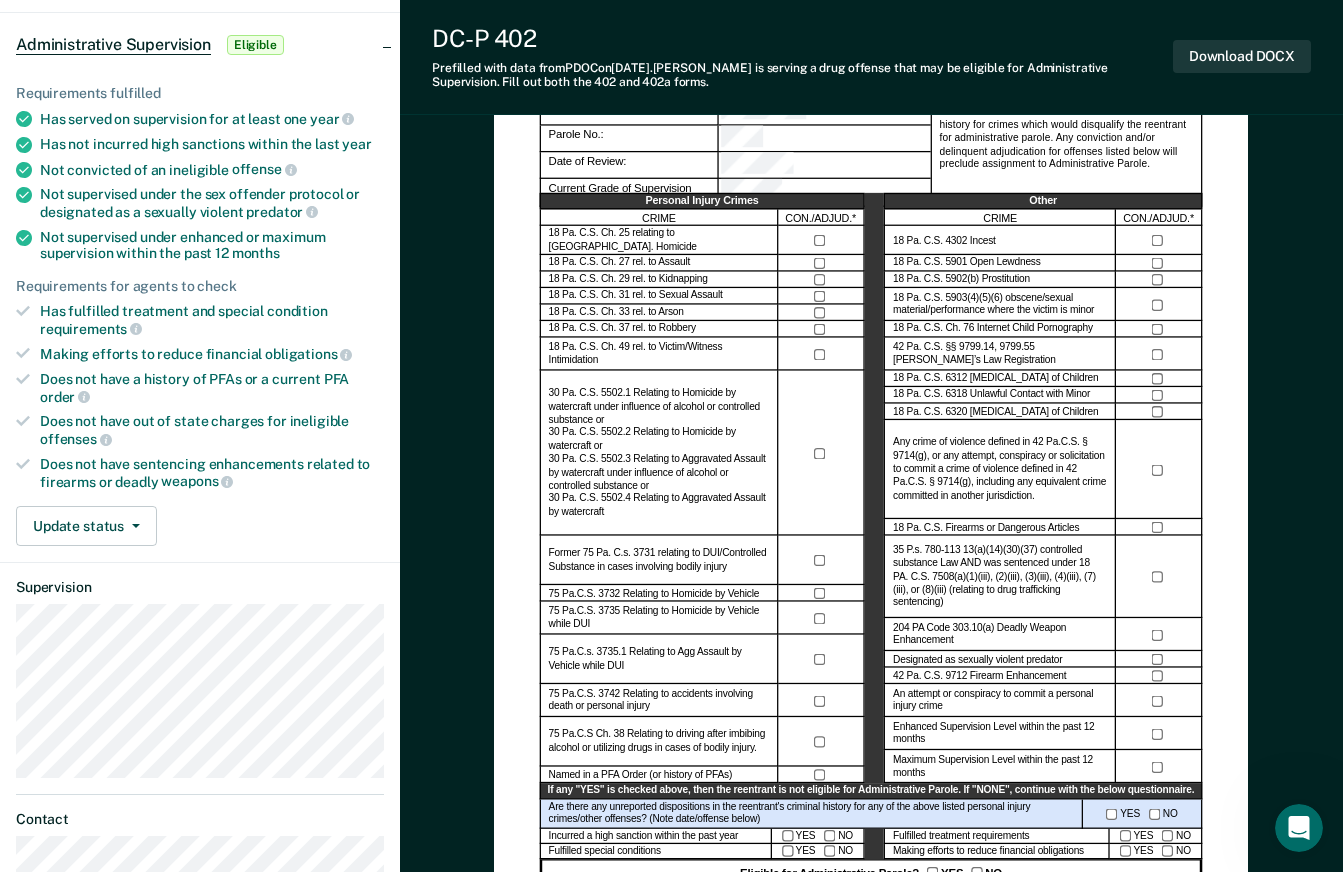 scroll, scrollTop: 0, scrollLeft: 0, axis: both 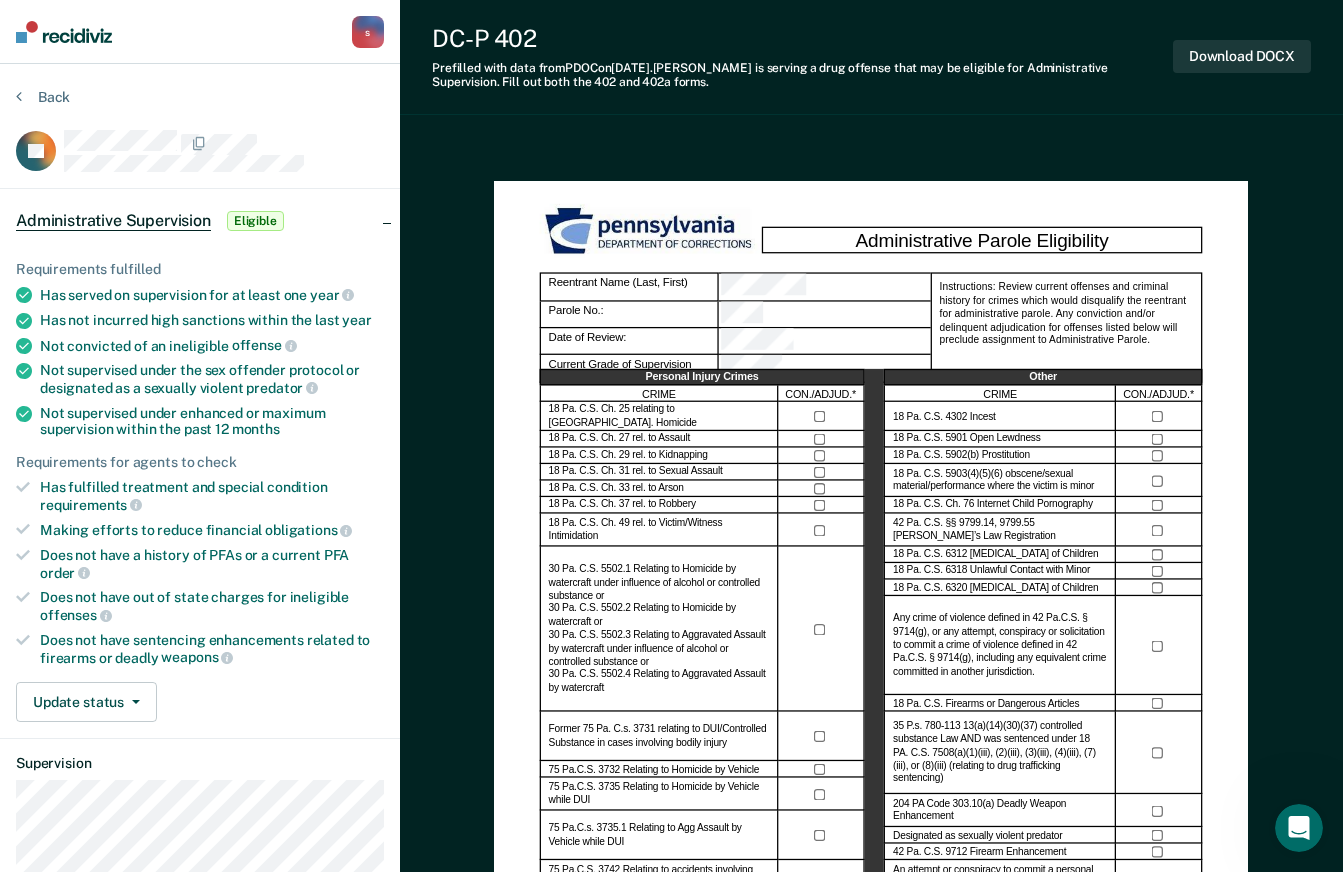 click on "Administrative Parole Eligibility Reentrant Name (Last, First) Parole No.: Date of Review: Current Grade of Supervision Instructions: Review current offenses and criminal history for crimes which would disqualify the reentrant for administrative parole. Any conviction and/or delinquent adjudication for offenses listed below will preclude assignment to Administrative Parole. Personal Injury Crimes CRIME CON./ADJUD.* 18 Pa. C.S. Ch. 25 relating to [GEOGRAPHIC_DATA]. Homicide 18 Pa. C.S. Ch. 27 rel. to Assault 18 Pa. C.S. Ch. 29 rel. to Kidnapping 18 Pa. C.S. Ch. 31 rel. to Sexual Assault 18 Pa. C.S. Ch. 33 rel. to Arson 18 Pa. C.S. Ch. 37 rel. to Robbery 18 Pa. C.S. Ch. 49 rel. to Victim/Witness Intimidation Former 75 Pa. C.s. 3731 relating to DUI/Controlled Substance in cases involving bodily injury 75 Pa.C.S. 3732 Relating to Homicide by Vehicle 75 Pa.C.S. 3735 Relating to Homicide by Vehicle while DUI 75 Pa.C.s. 3735.1 Relating to Agg Assault by Vehicle while DUI Named in a PFA Order (or history of PFAs) Other CRIME YES" at bounding box center (871, 1233) 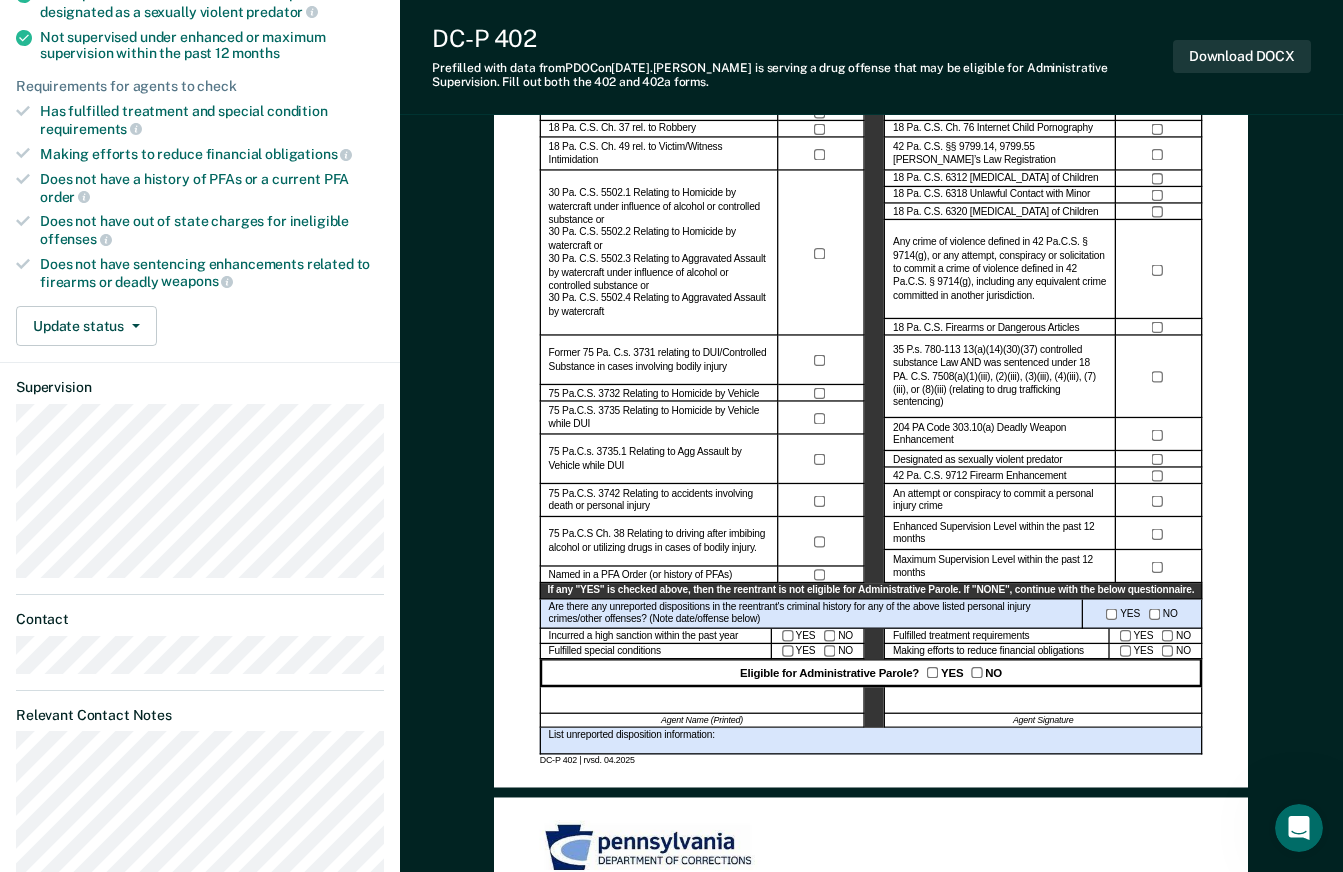 scroll, scrollTop: 400, scrollLeft: 0, axis: vertical 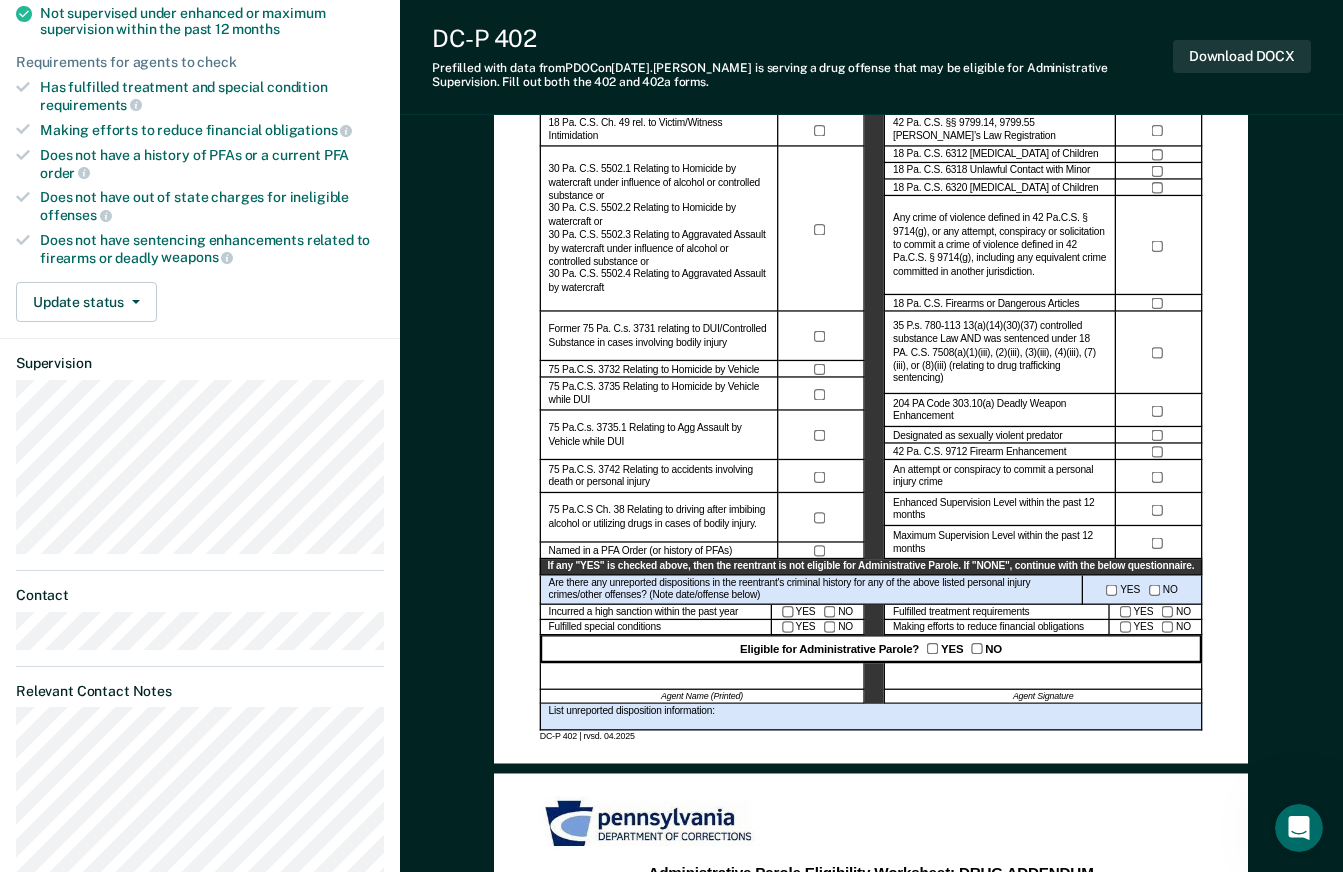 click on "Eligible for Administrative Parole? YES NO" at bounding box center (871, 648) 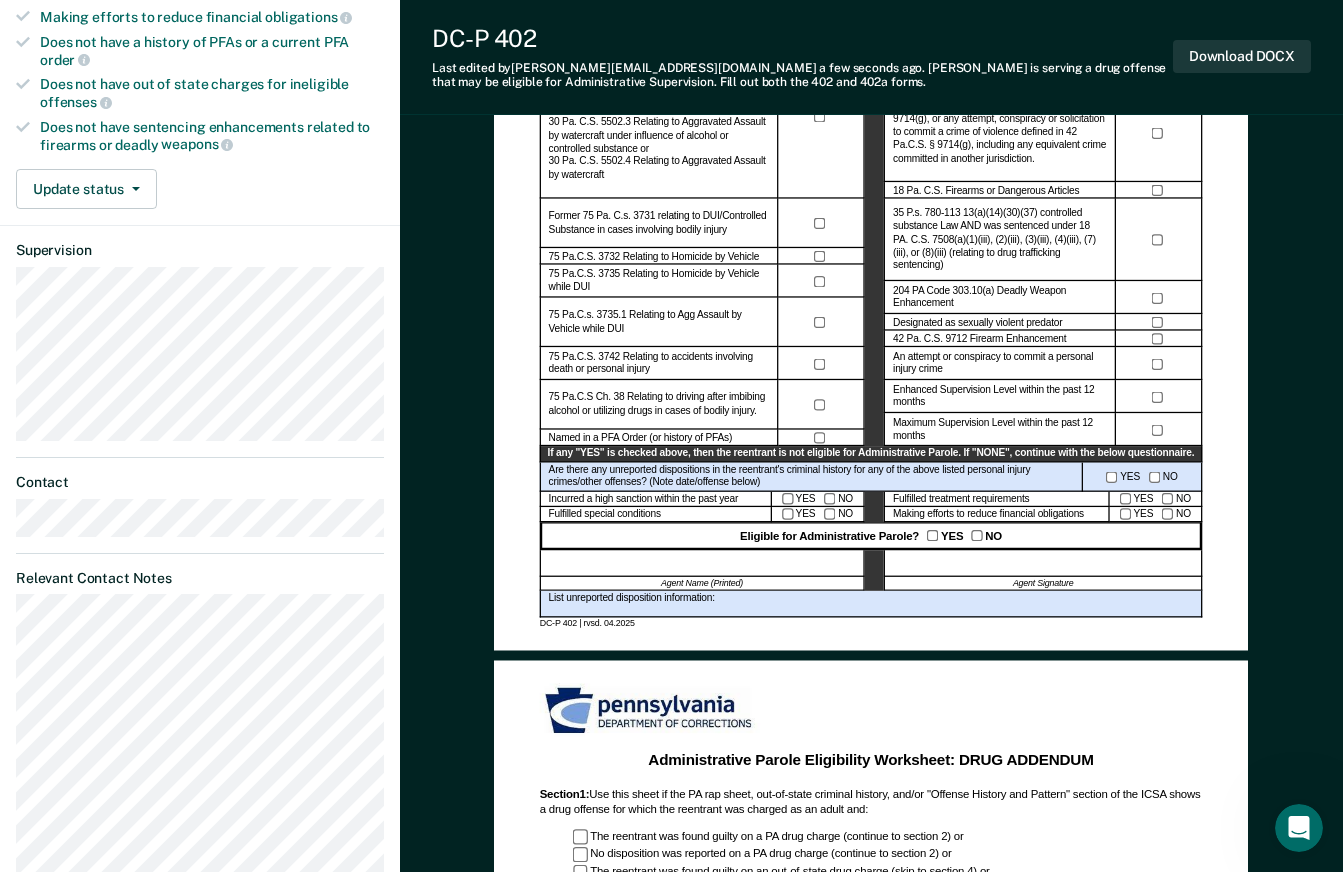 scroll, scrollTop: 700, scrollLeft: 0, axis: vertical 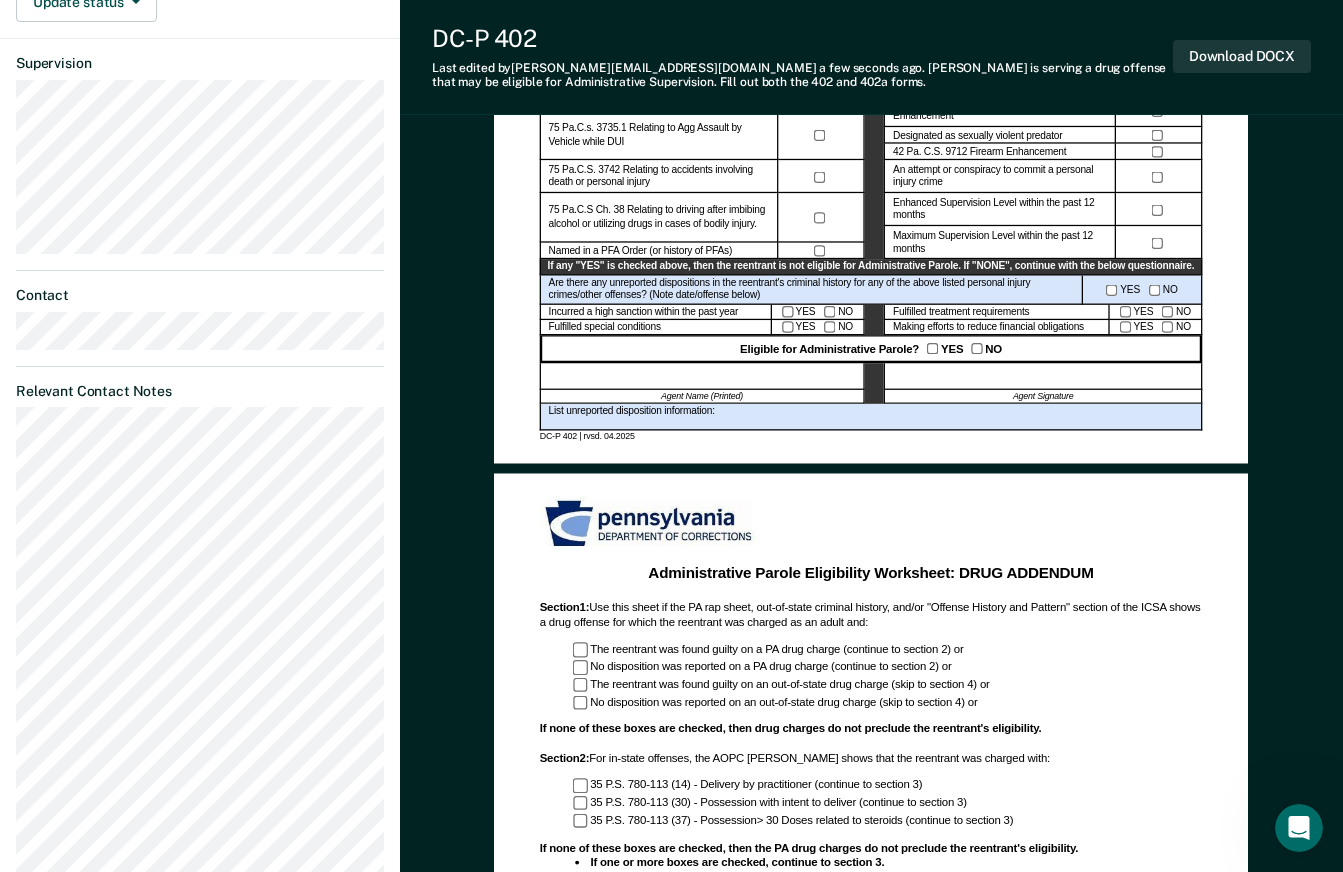 click at bounding box center (702, 376) 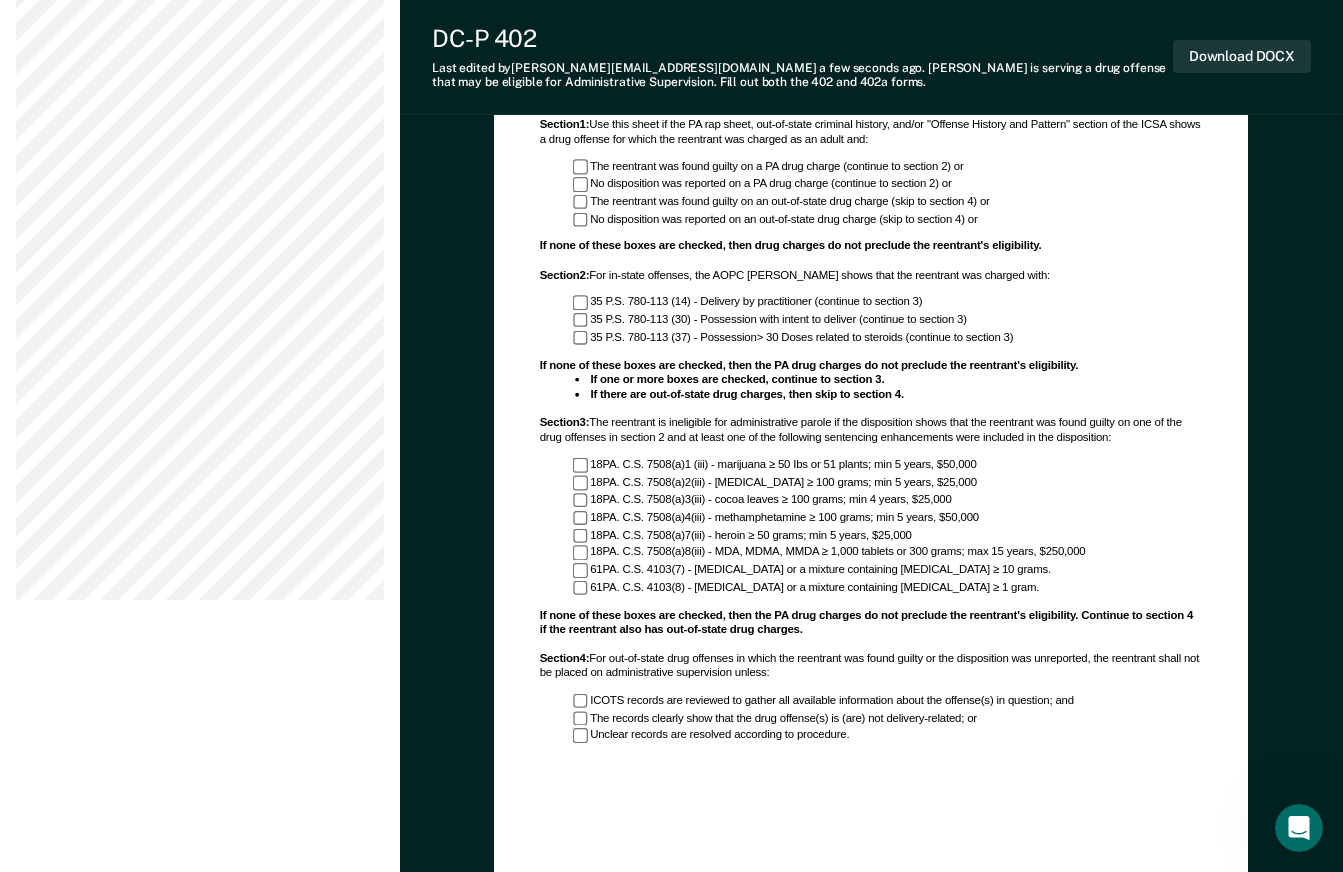 scroll, scrollTop: 1100, scrollLeft: 0, axis: vertical 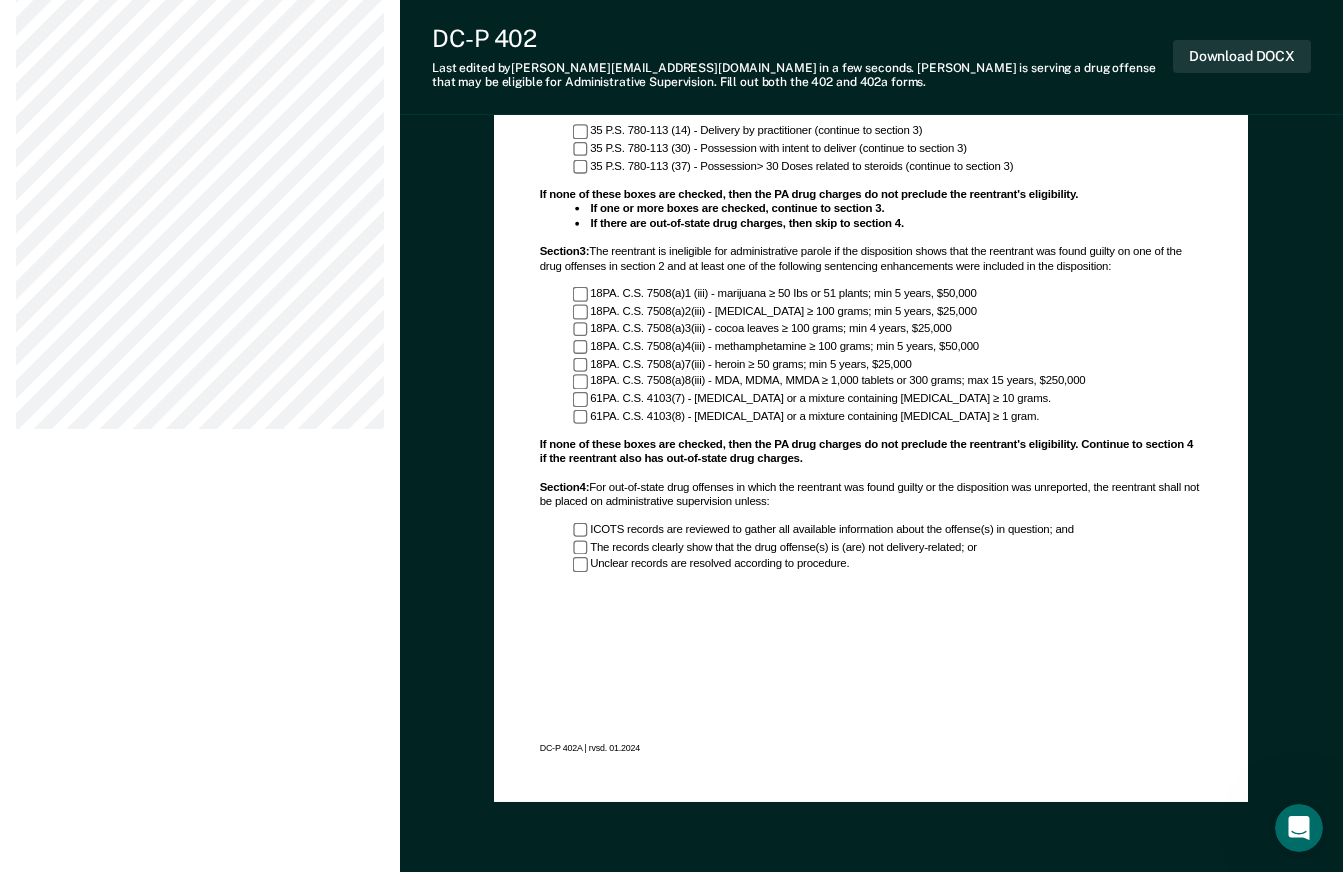 click on "Unclear records are resolved according to procedure." at bounding box center [887, 564] 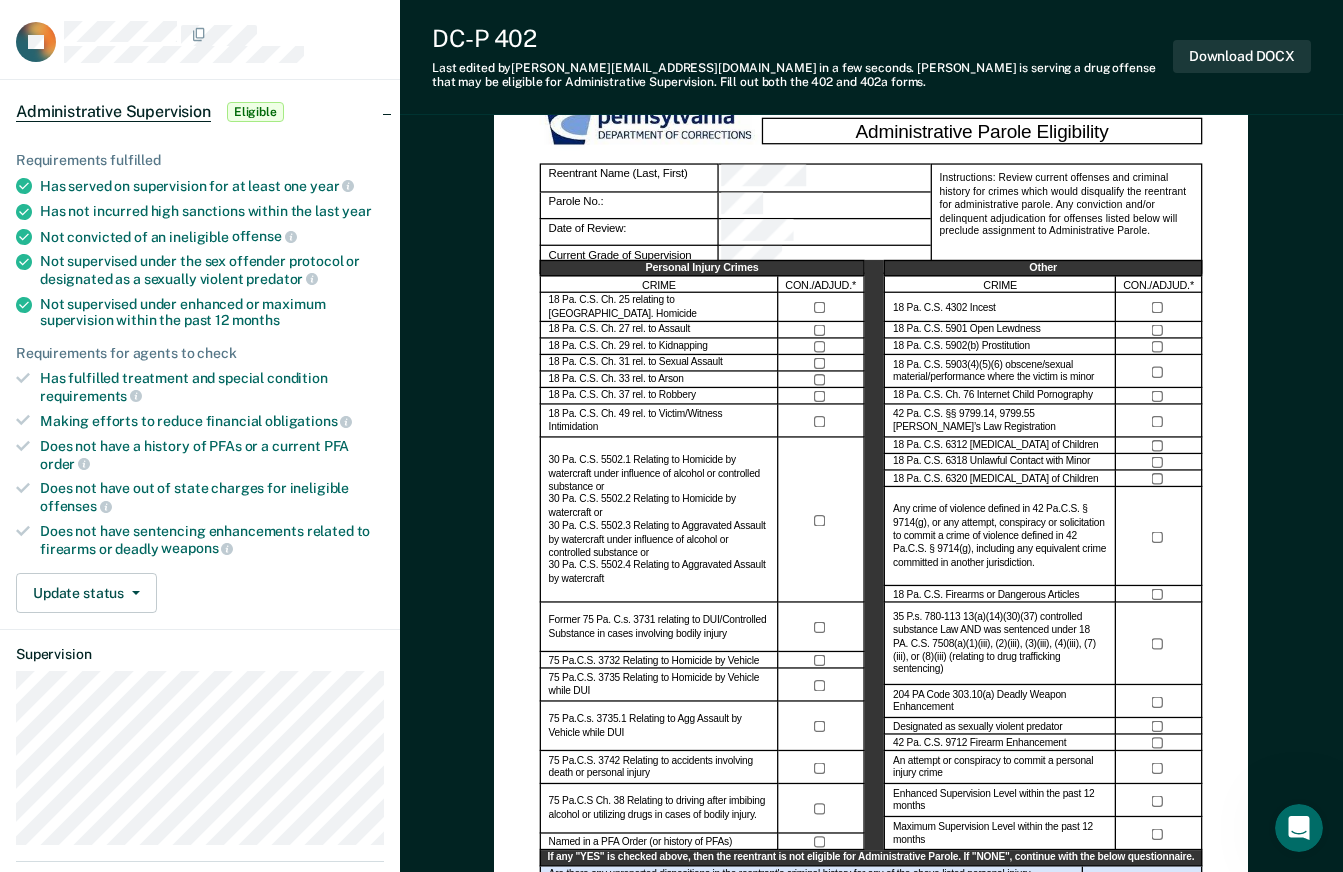 scroll, scrollTop: 100, scrollLeft: 0, axis: vertical 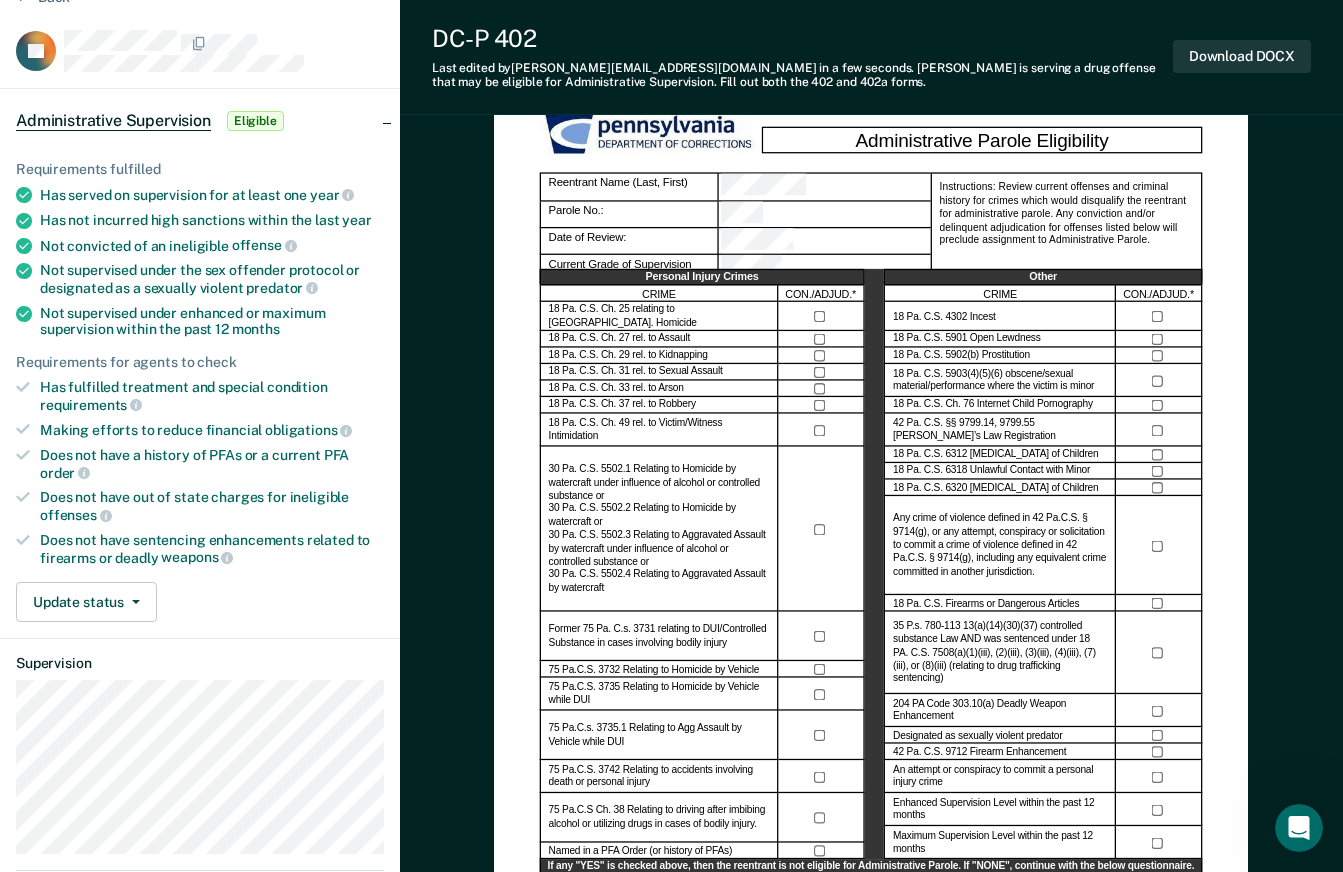click on "Instructions: Review current offenses and criminal history for crimes which would disqualify the reentrant for administrative parole. Any conviction and/or delinquent adjudication for offenses listed below will preclude assignment to Administrative Parole." at bounding box center [1067, 227] 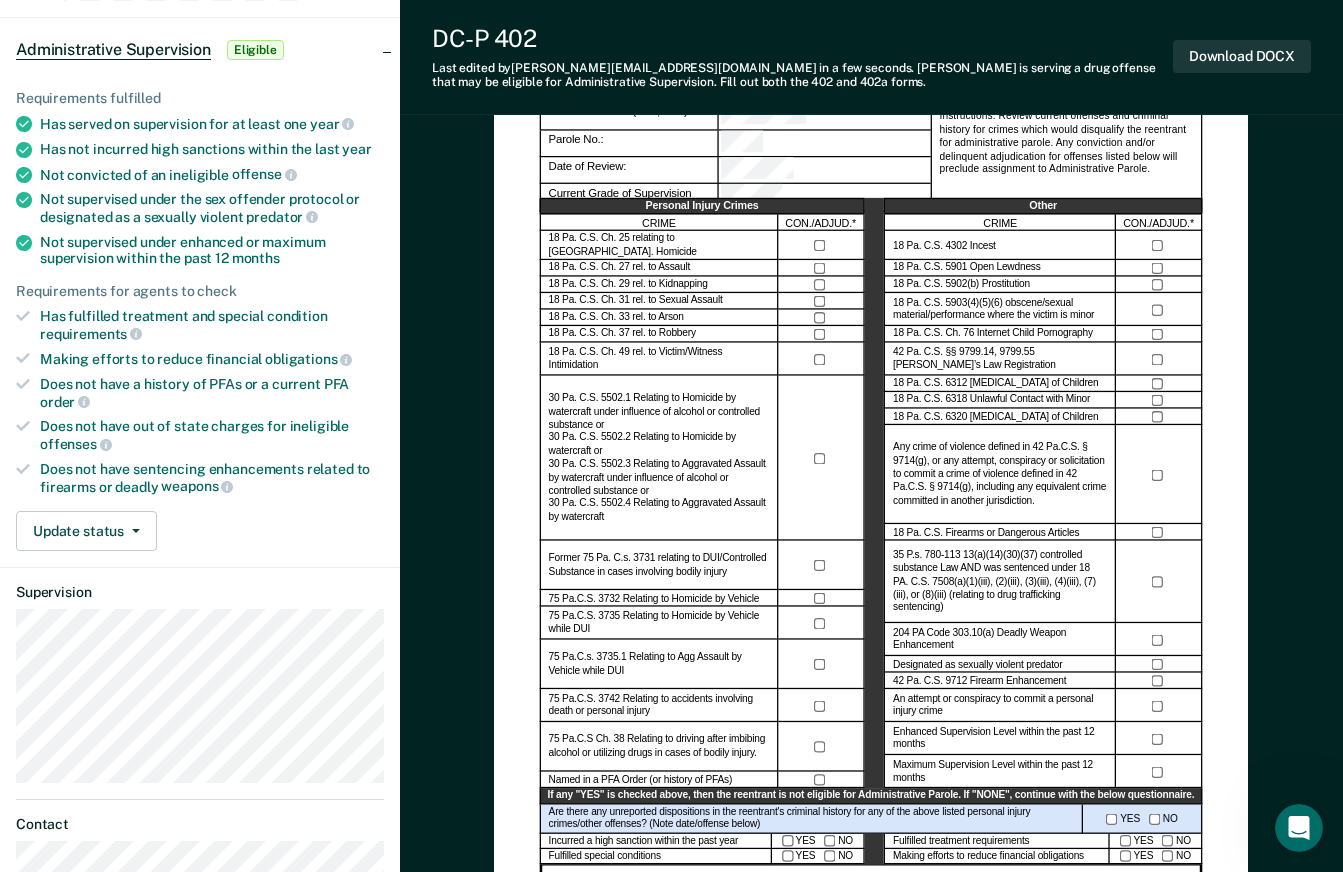 scroll, scrollTop: 200, scrollLeft: 0, axis: vertical 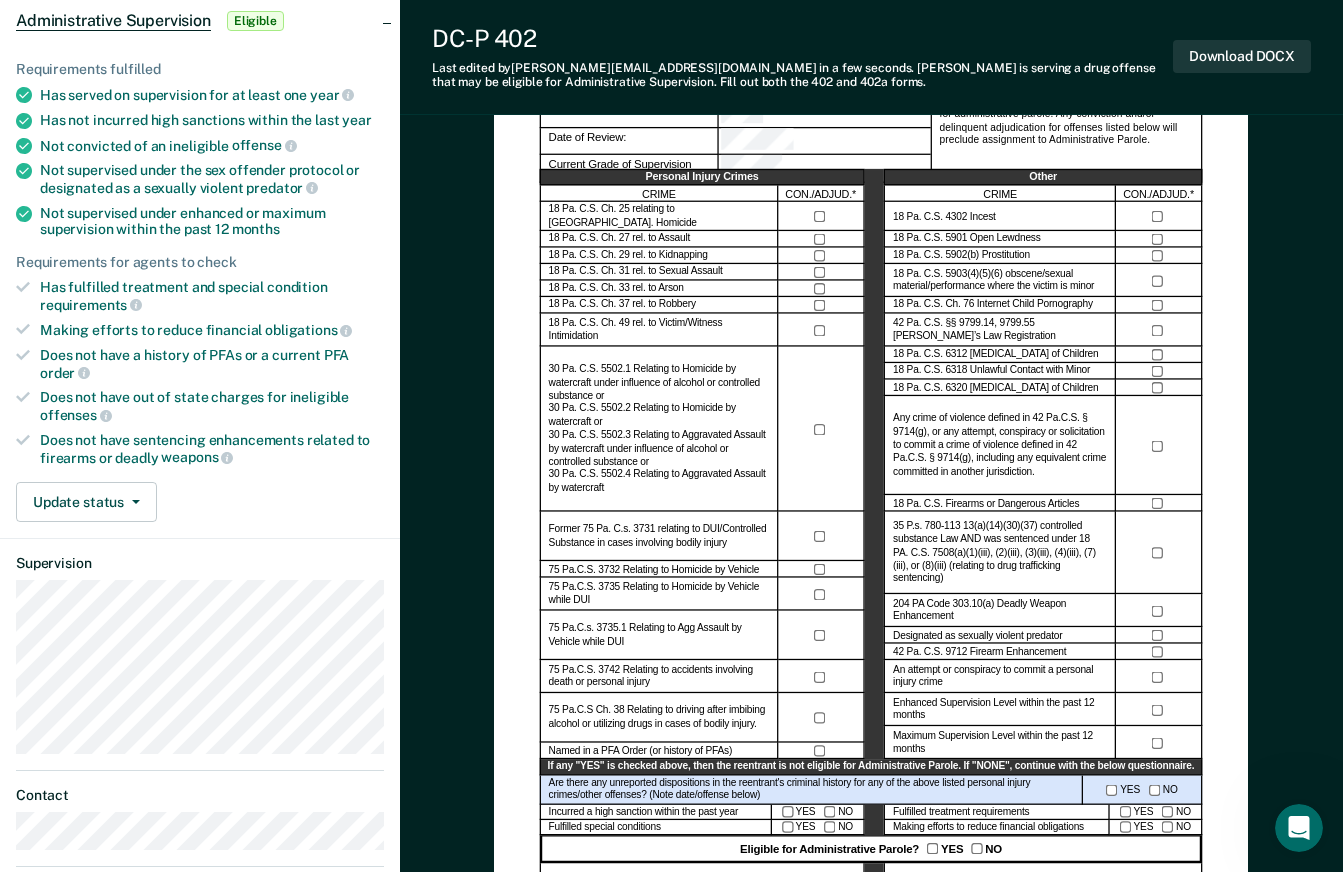 click on "35 P.s. 780-113 13(a)(14)(30)(37) controlled substance Law AND was sentenced under 18 PA. C.S. 7508(a)(1)(iii), (2)(iii), (3)(iii), (4)(iii), (7)(iii), or (8)(iii) (relating to drug trafficking sentencing)" at bounding box center (1000, 553) 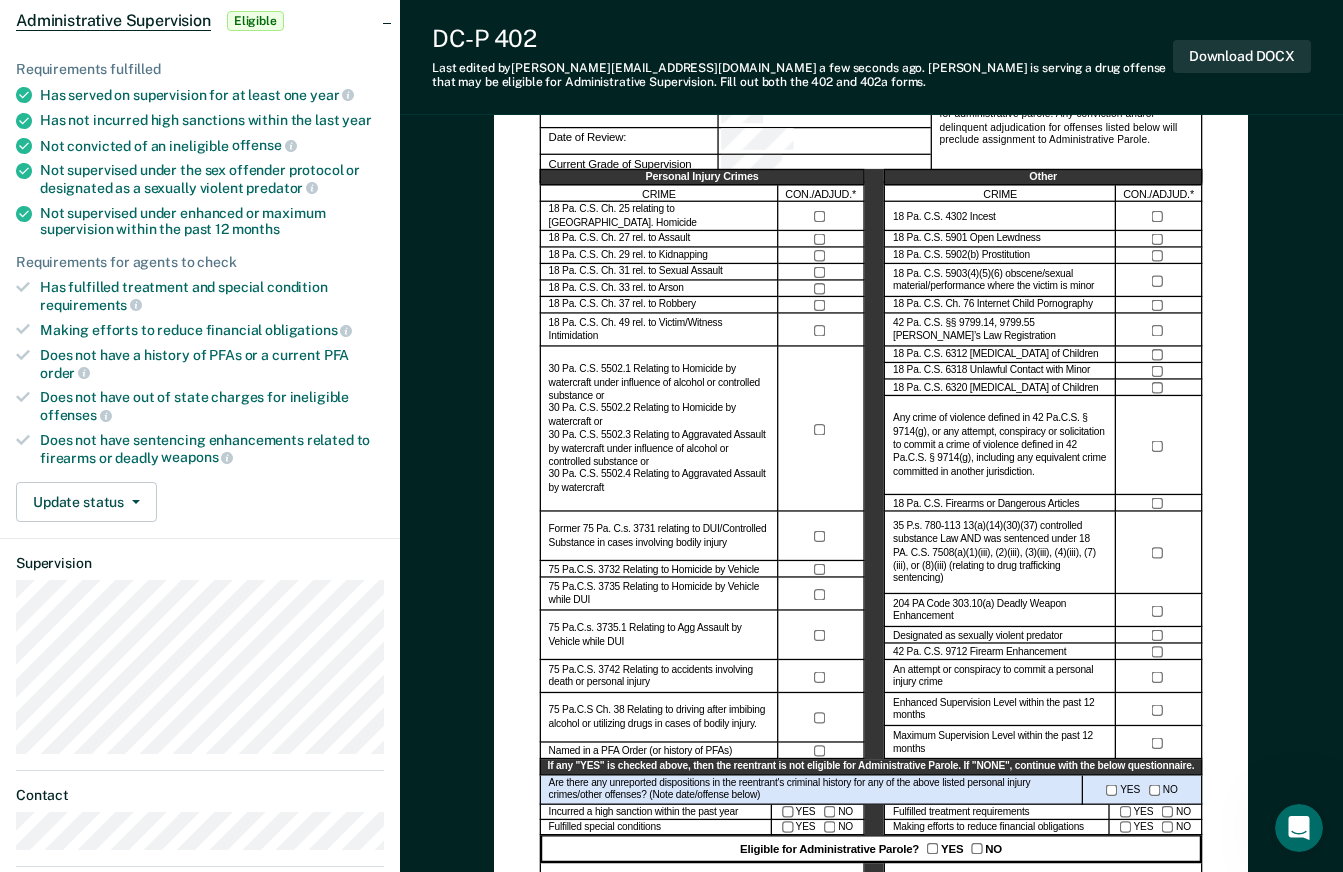 click on "35 P.s. 780-113 13(a)(14)(30)(37) controlled substance Law AND was sentenced under 18 PA. C.S. 7508(a)(1)(iii), (2)(iii), (3)(iii), (4)(iii), (7)(iii), or (8)(iii) (relating to drug trafficking sentencing)" at bounding box center [1000, 553] 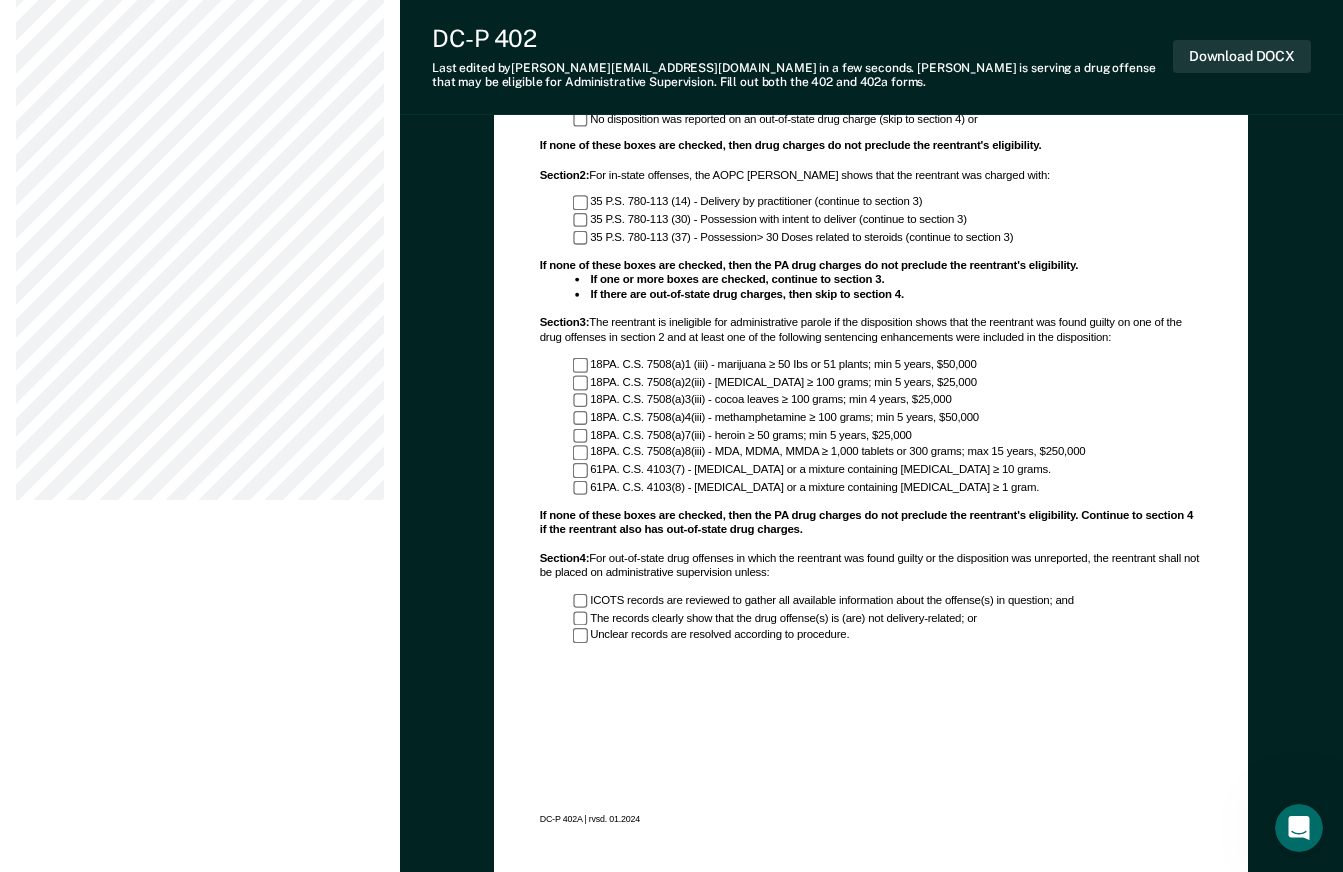scroll, scrollTop: 1254, scrollLeft: 0, axis: vertical 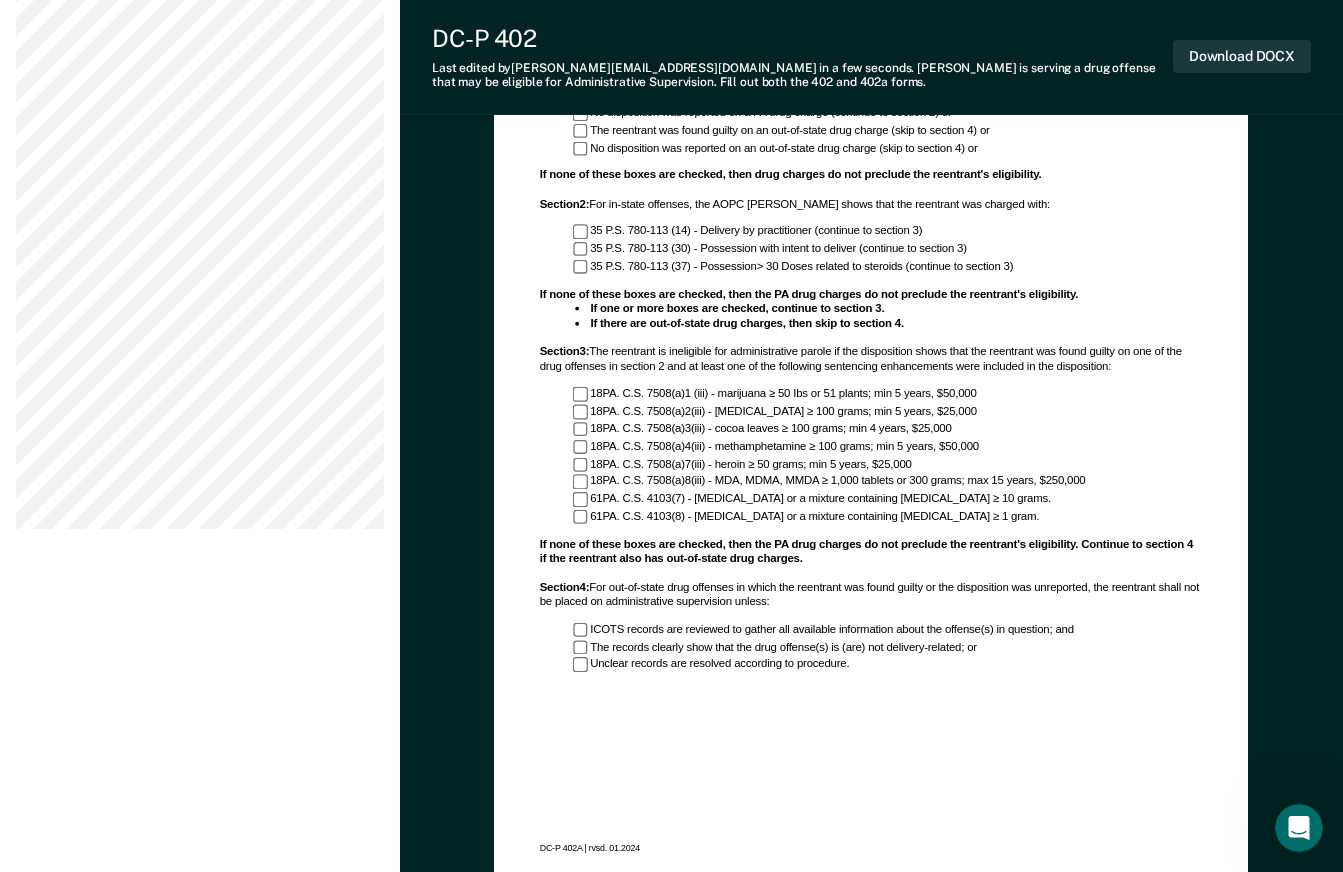 click on "Administrative Parole Eligibility Worksheet: DRUG ADDENDUM Section  1 :  Use this sheet if the PA rap sheet, out-of-state criminal history, and/or "Offense History and Pattern" section of the ICSA shows a drug offense for which the reentrant was charged as an adult and: The reentrant was found guilty on a PA drug charge (continue to section 2) or No disposition was reported on a PA drug charge (continue to section 2) or The reentrant was found guilty on an out-of-state drug charge (skip to section 4) or No disposition was reported on an out-of-state drug charge (skip to section 4) or If none of these boxes are checked, then drug charges do not preclude the reentrant's eligibility. Section  2 :  For in-state offenses, the AOPC UJS Portal shows that the reentrant was charged with: 35 P.S. 780-113 (14) - Delivery by practitioner (continue to section 3) 35 P.S. 780-113 (30) - Possession with intent to deliver (continue to section 3) If one or more boxes are checked, continue to section 3. Section  3 :  Section  4" at bounding box center [871, 410] 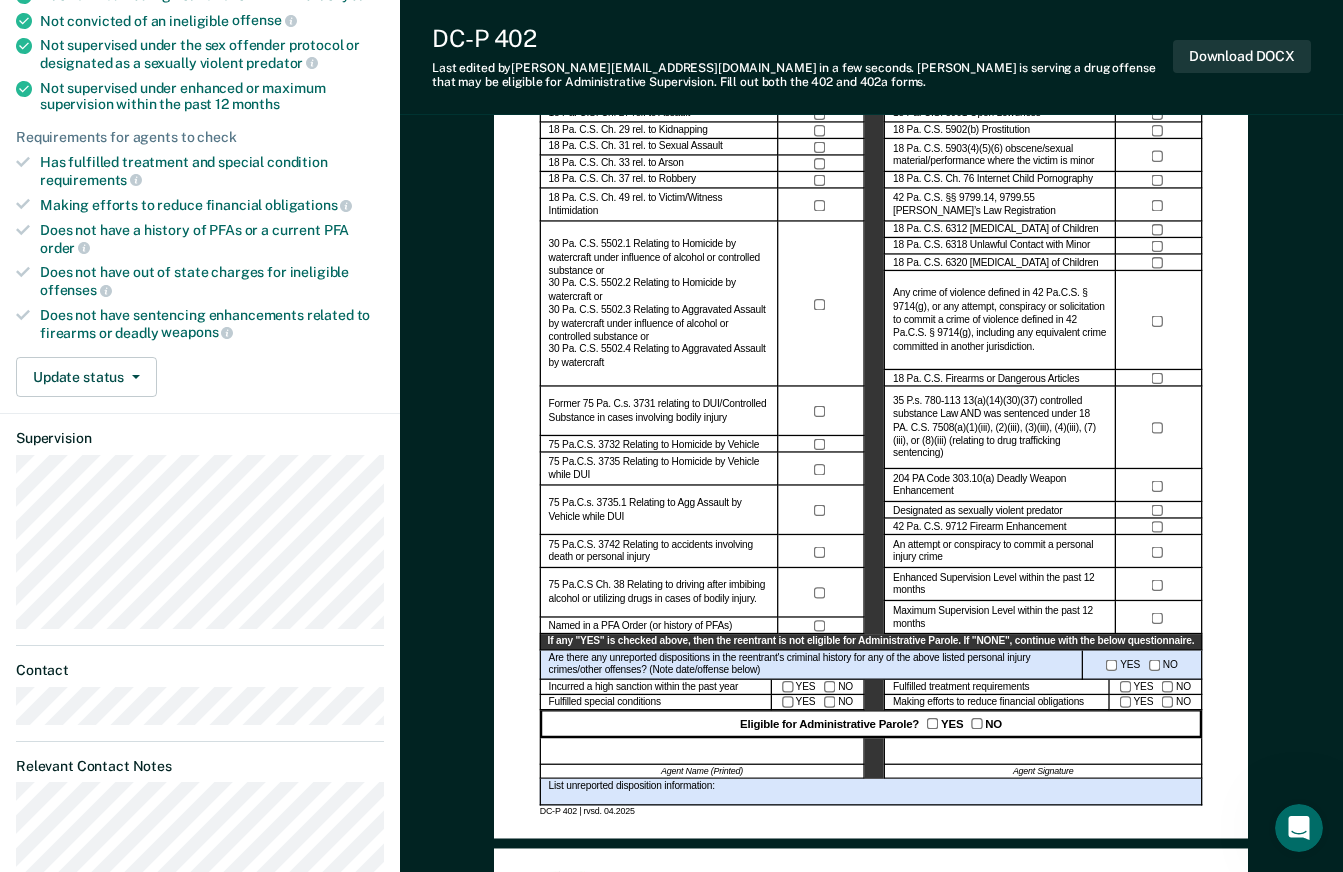 scroll, scrollTop: 454, scrollLeft: 0, axis: vertical 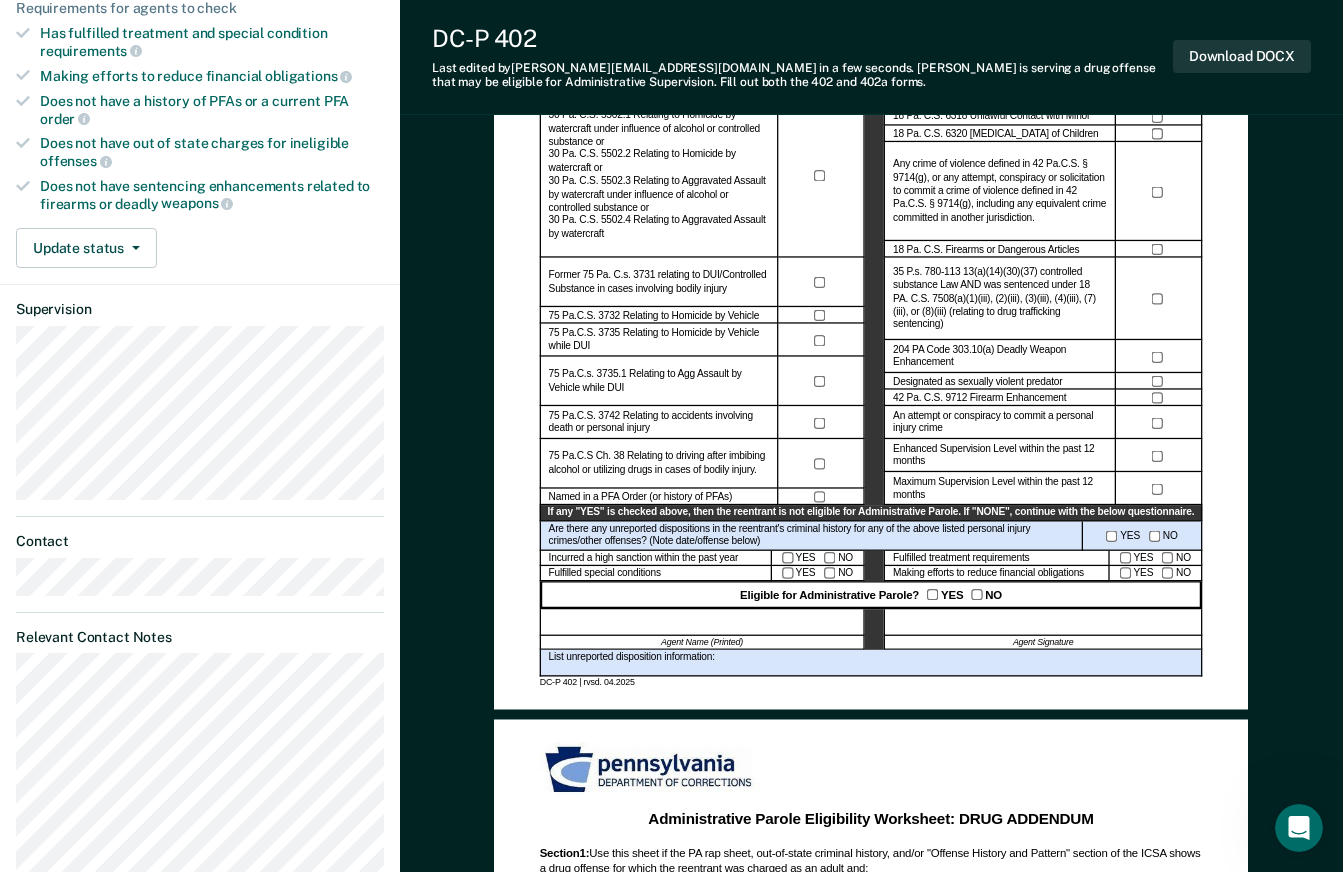 click on "Eligible for Administrative Parole? YES NO" at bounding box center (871, 594) 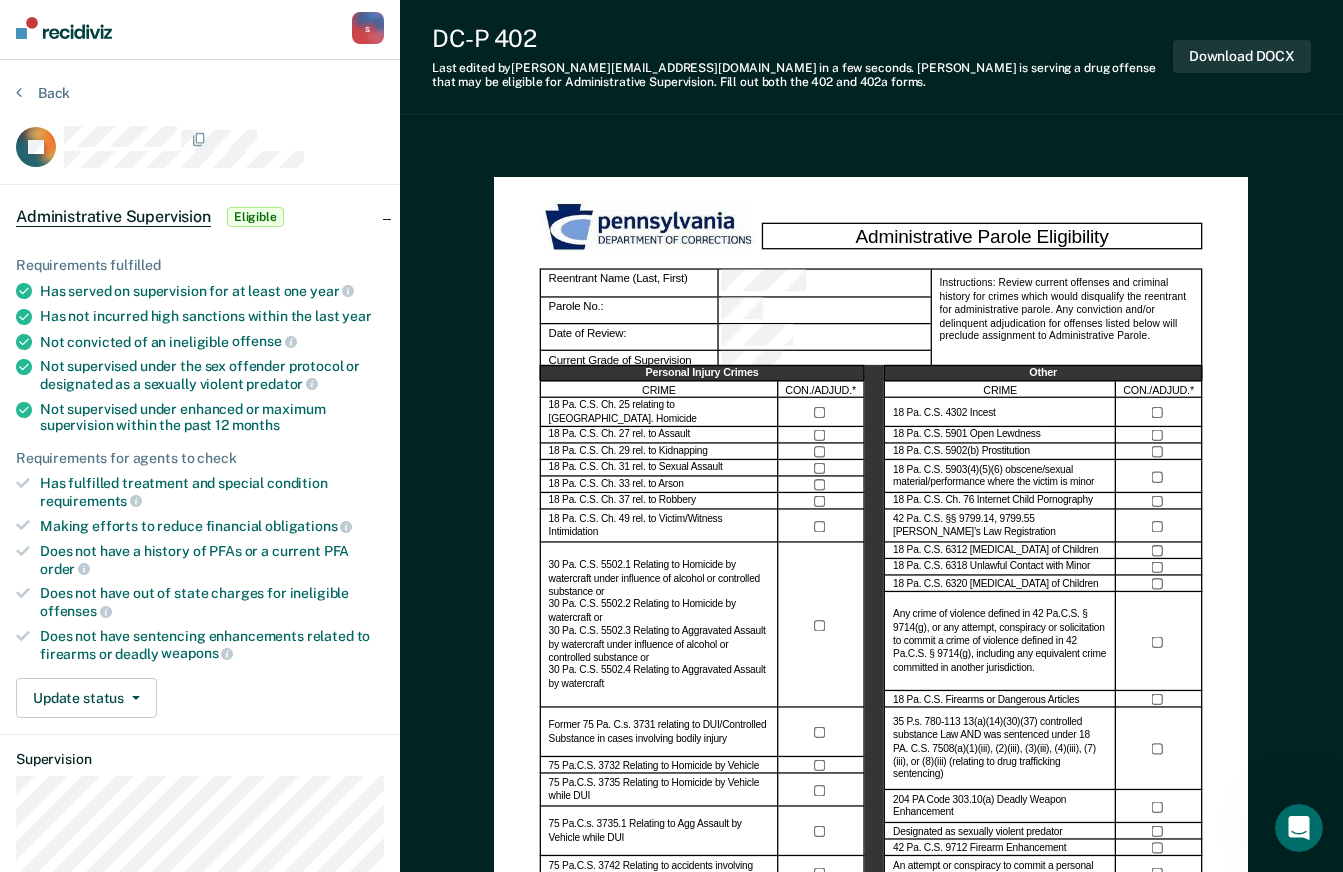 scroll, scrollTop: 0, scrollLeft: 0, axis: both 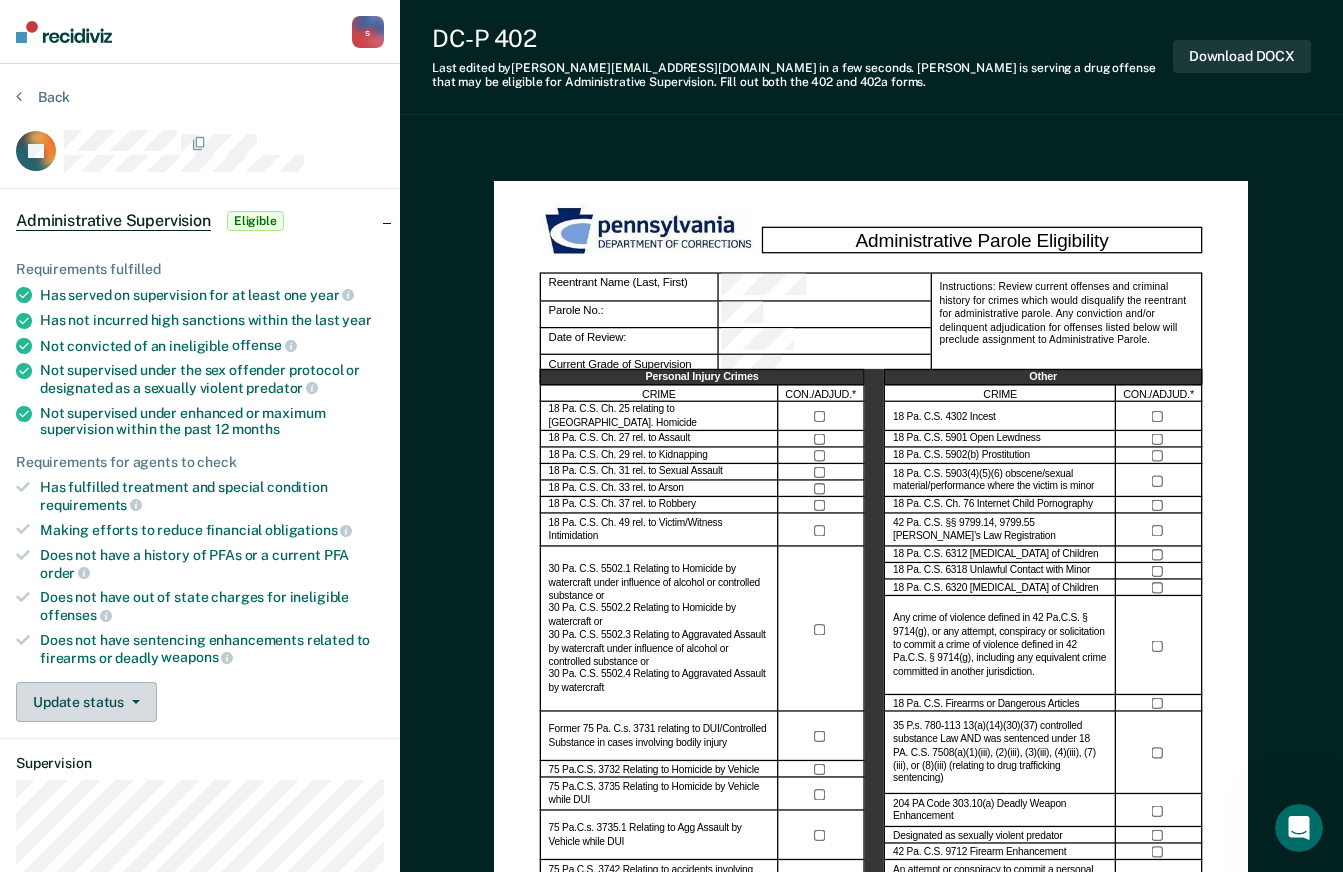 click on "Update status" at bounding box center [86, 702] 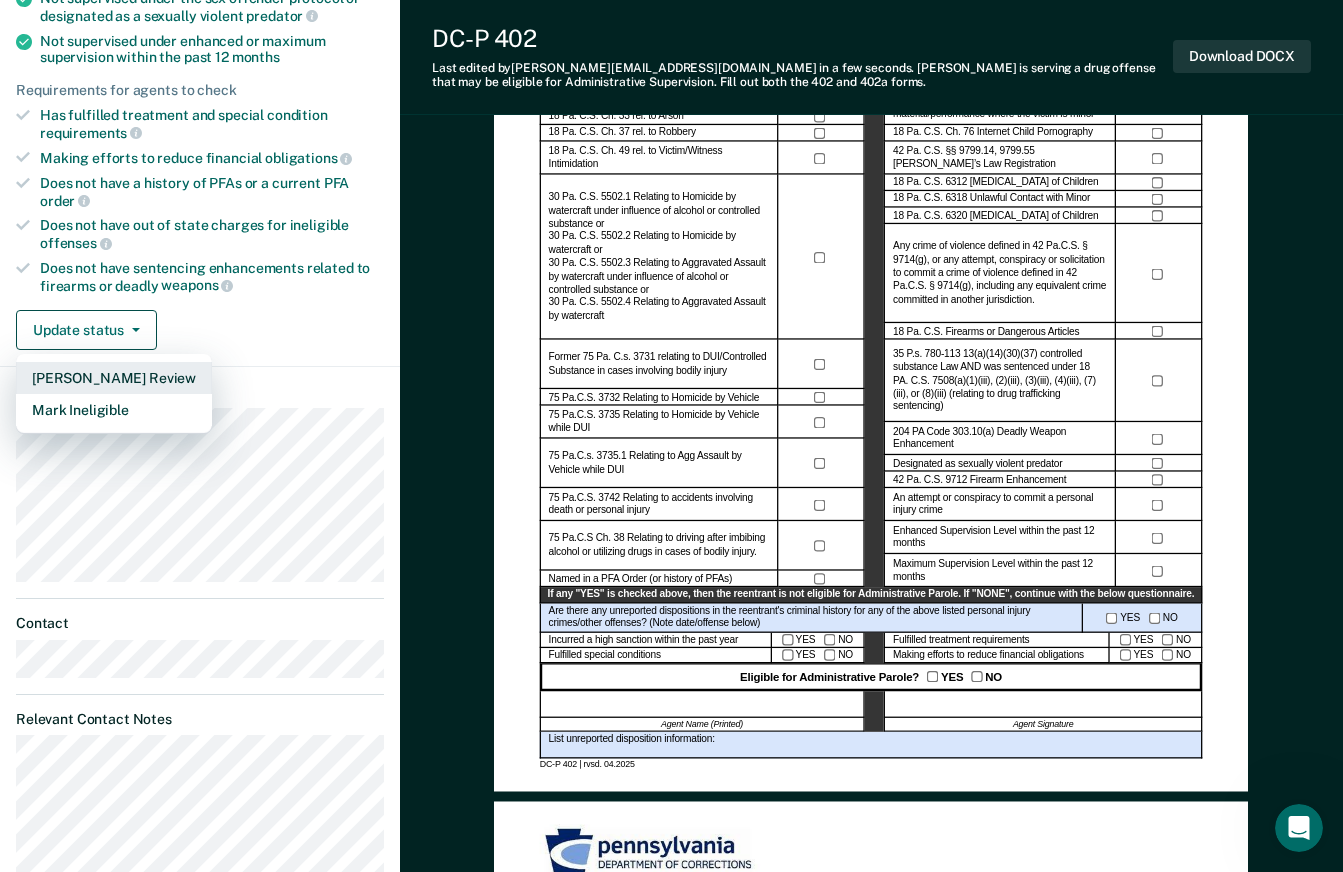 scroll, scrollTop: 400, scrollLeft: 0, axis: vertical 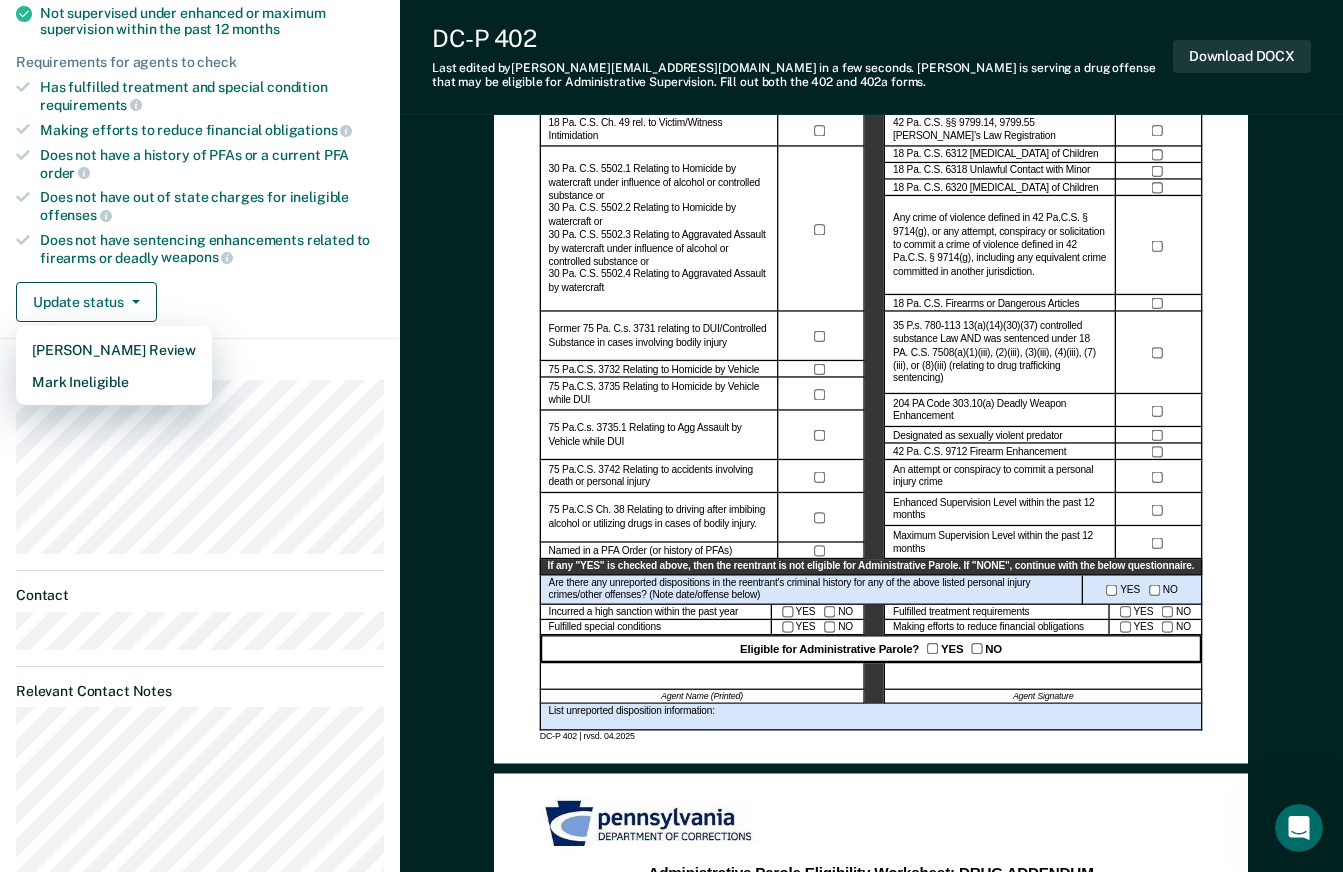 click on "[PERSON_NAME] Review Mark Ineligible" at bounding box center [114, 366] 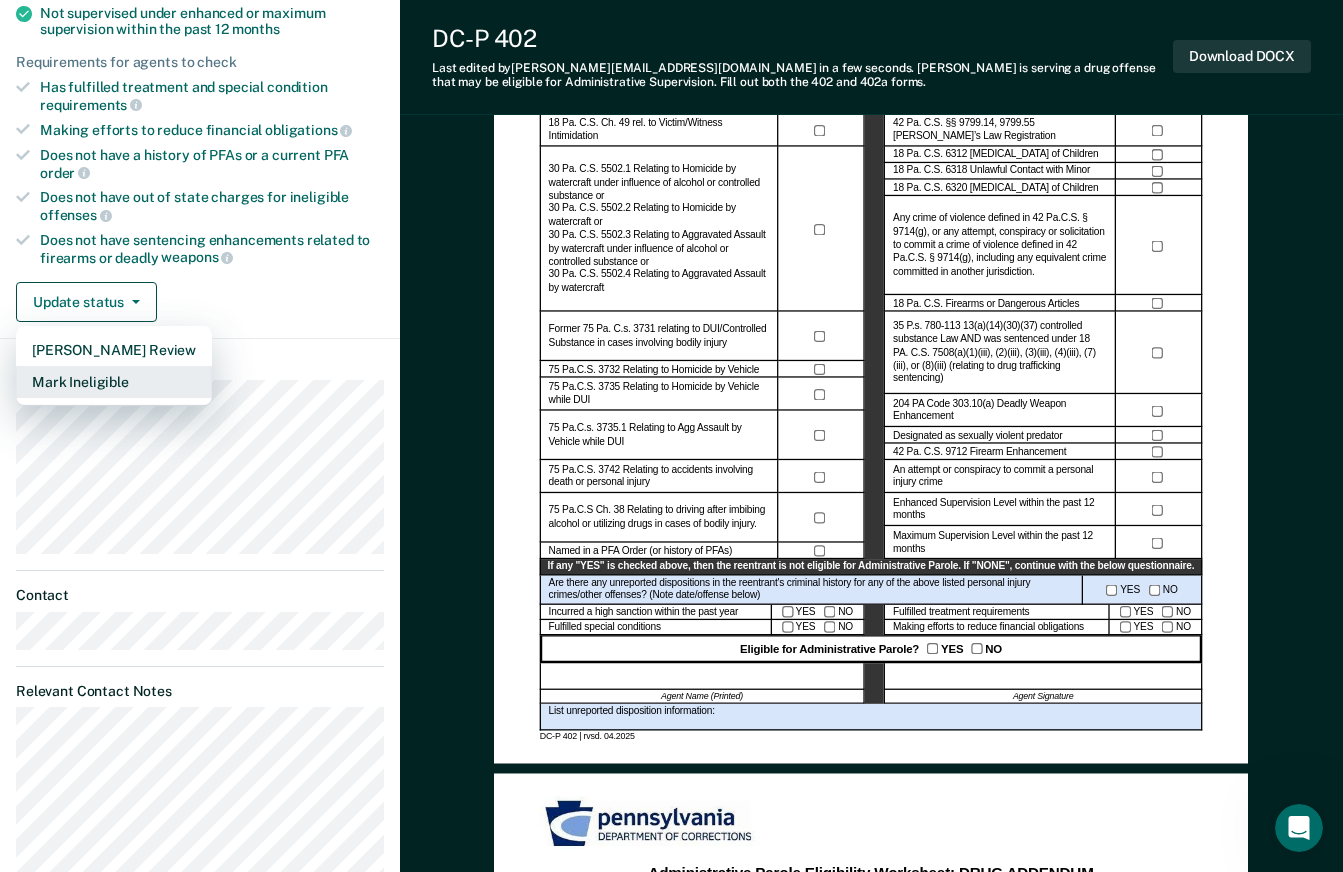 click on "Mark Ineligible" at bounding box center (114, 382) 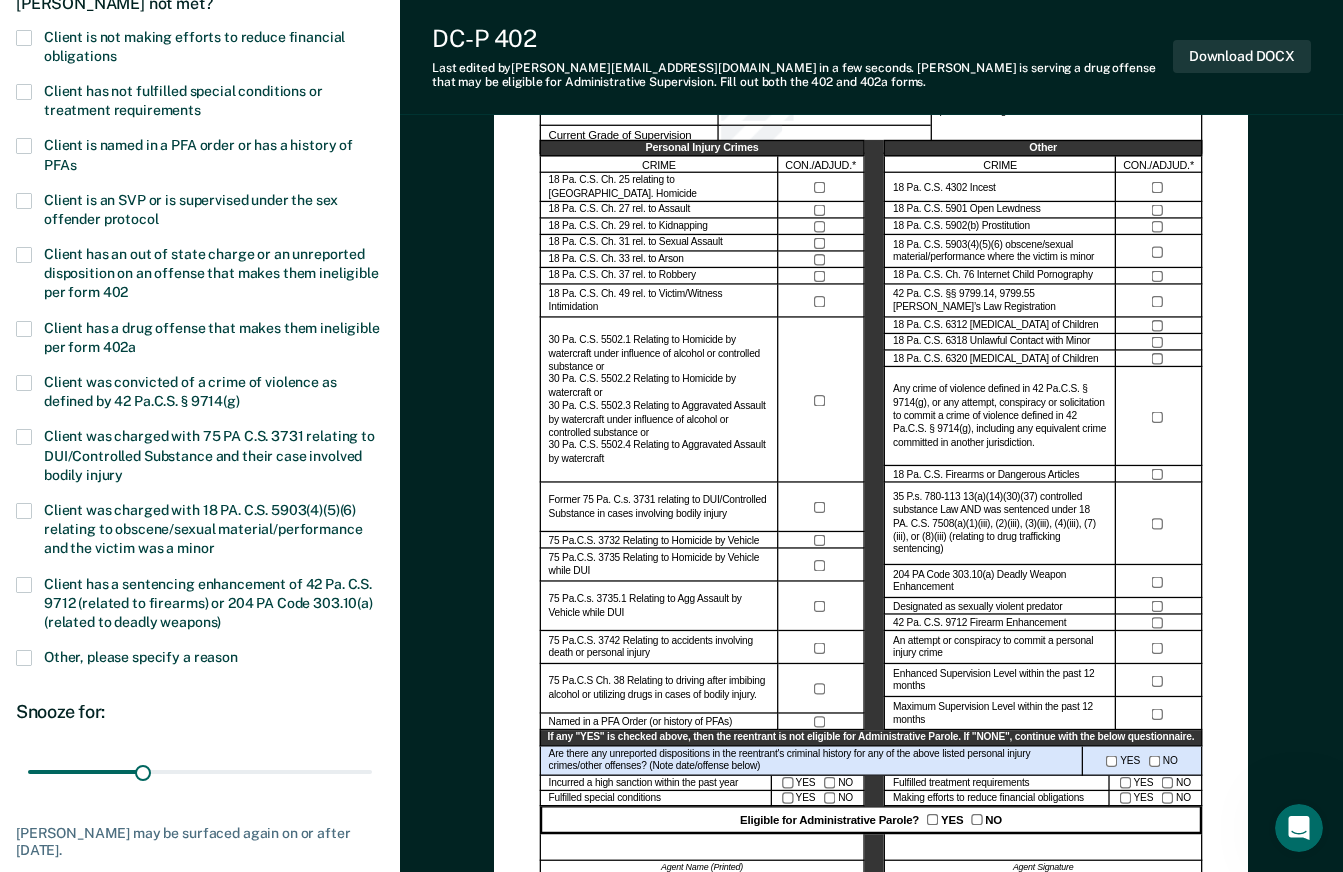 scroll, scrollTop: 200, scrollLeft: 0, axis: vertical 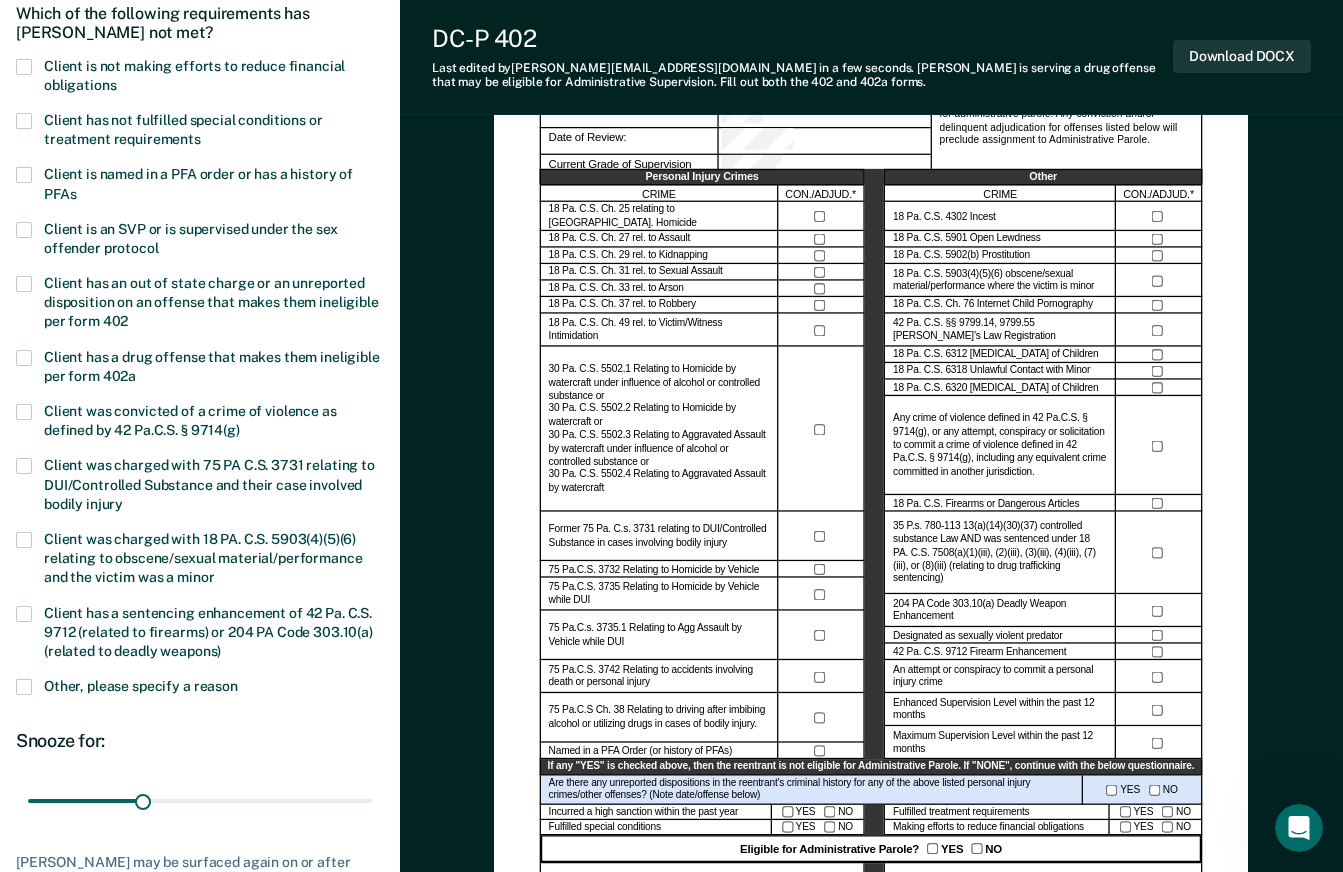 click on "Client is an SVP or is supervised under the sex offender protocol" at bounding box center [200, 249] 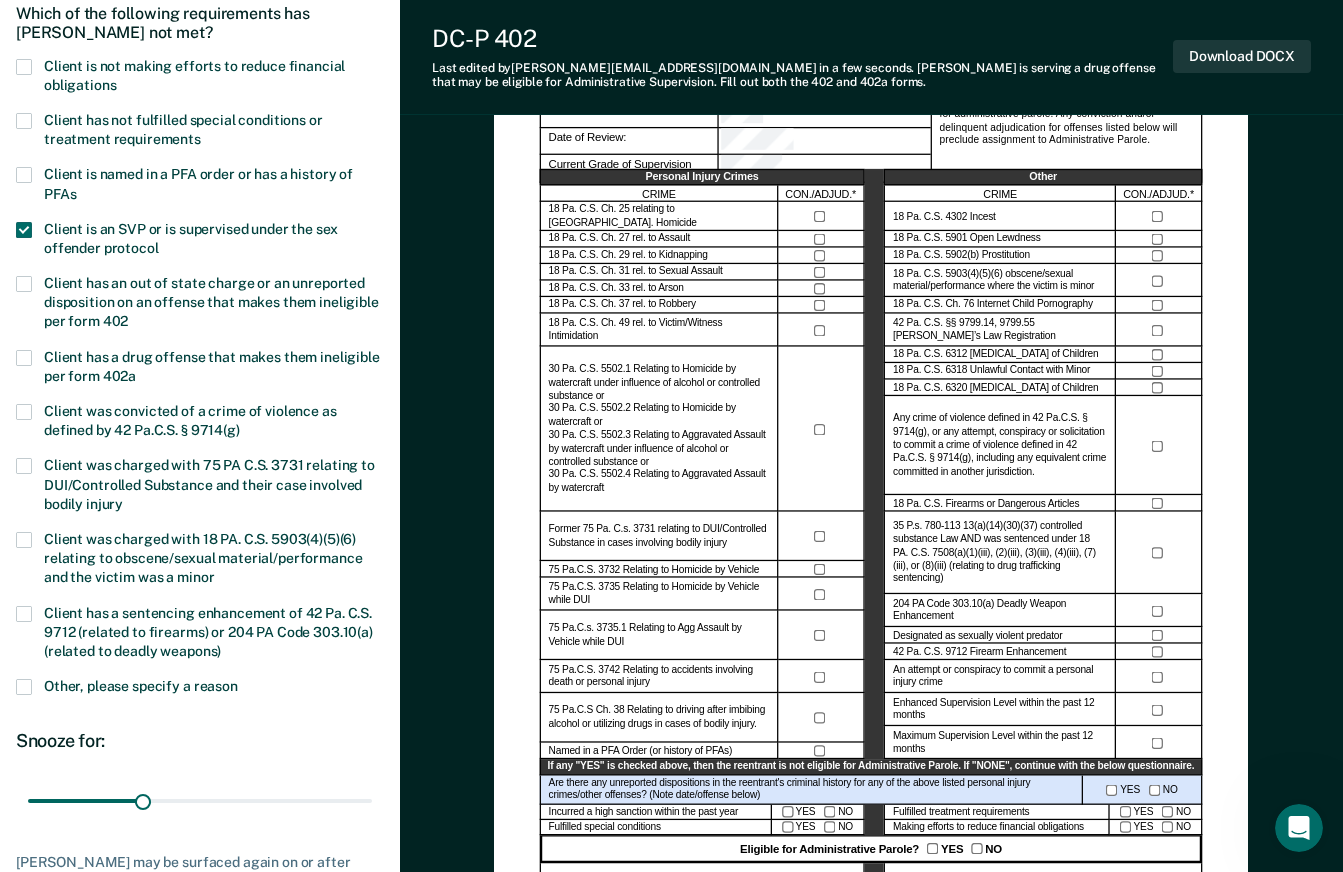 click at bounding box center [24, 284] 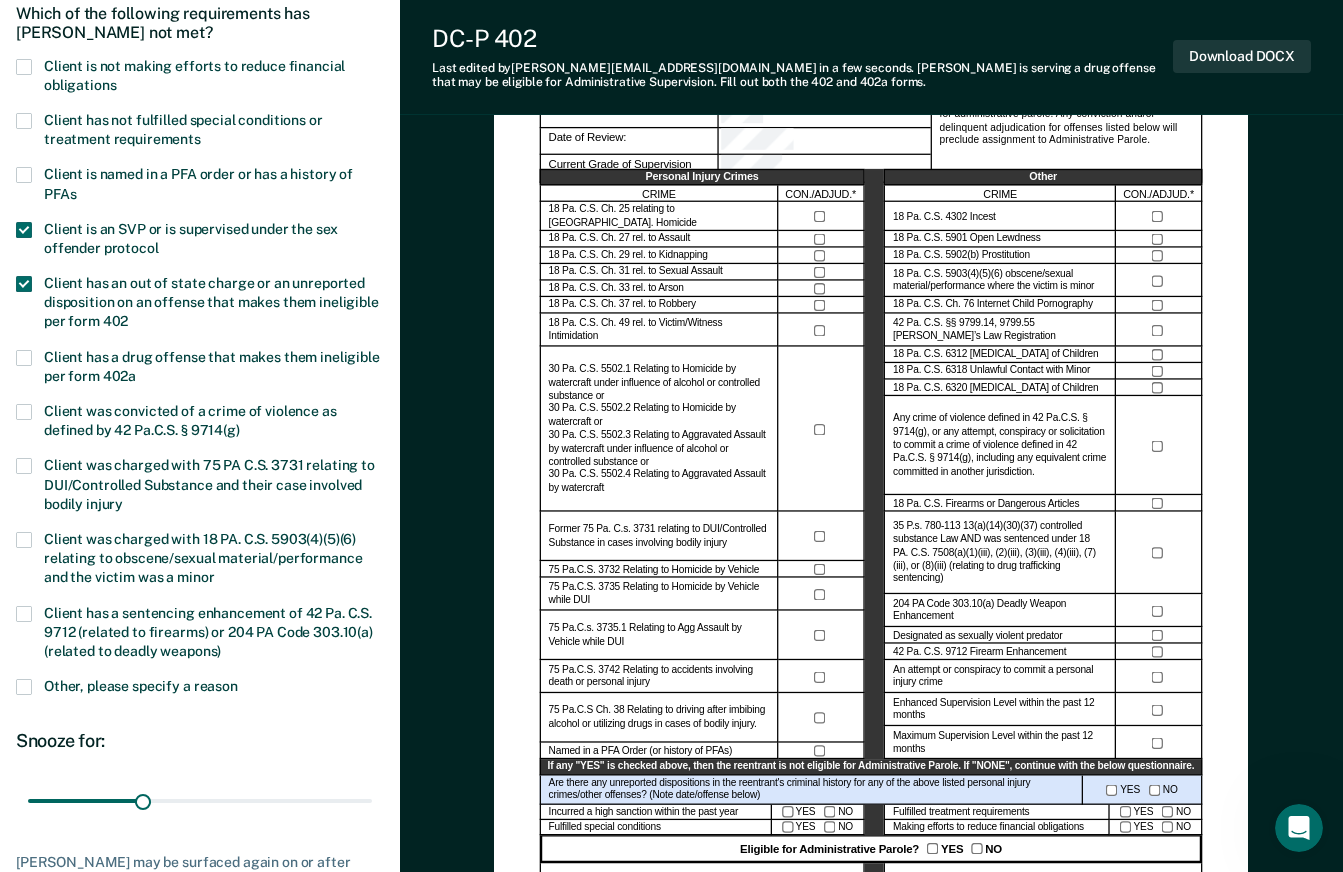 click at bounding box center [24, 230] 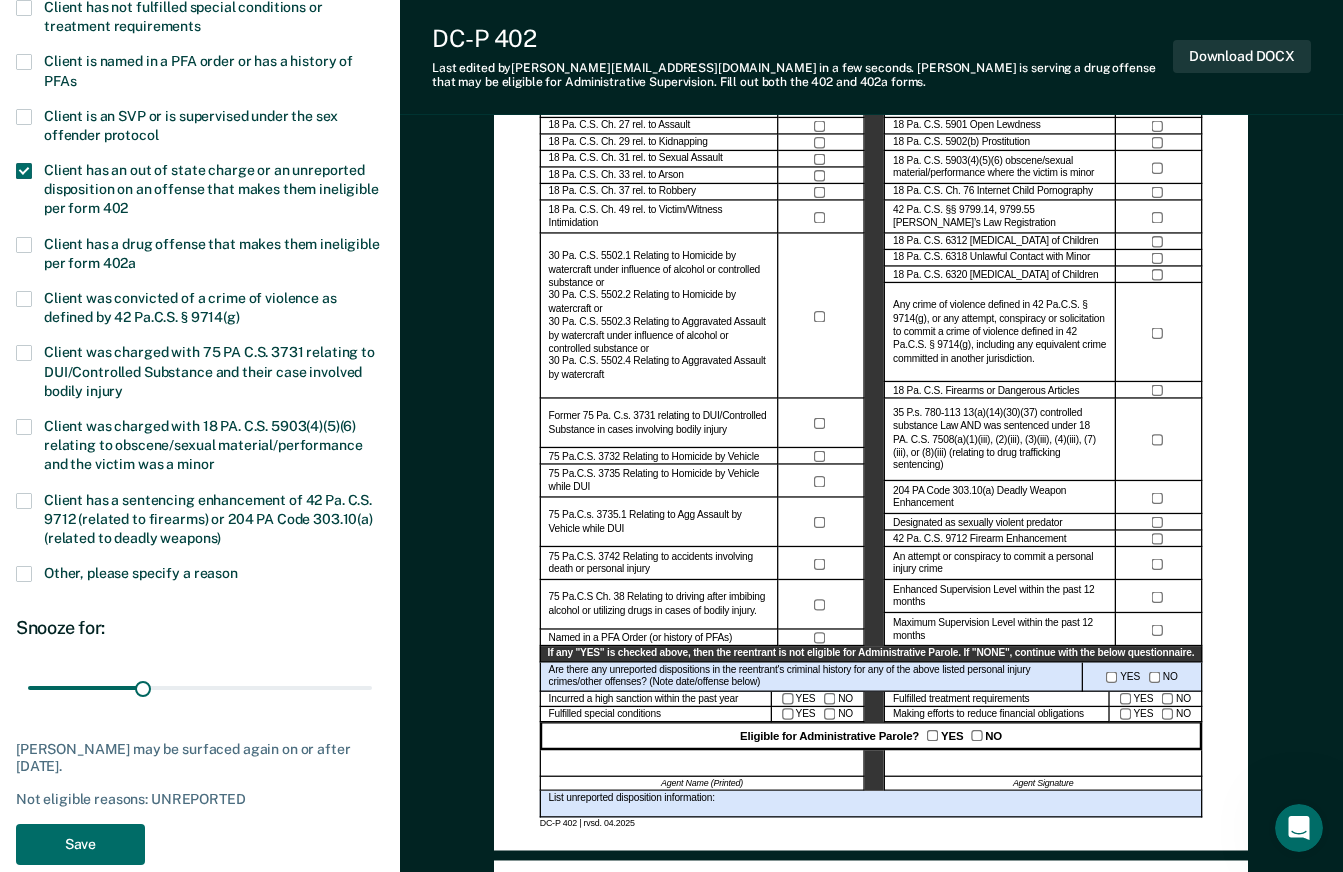 scroll, scrollTop: 500, scrollLeft: 0, axis: vertical 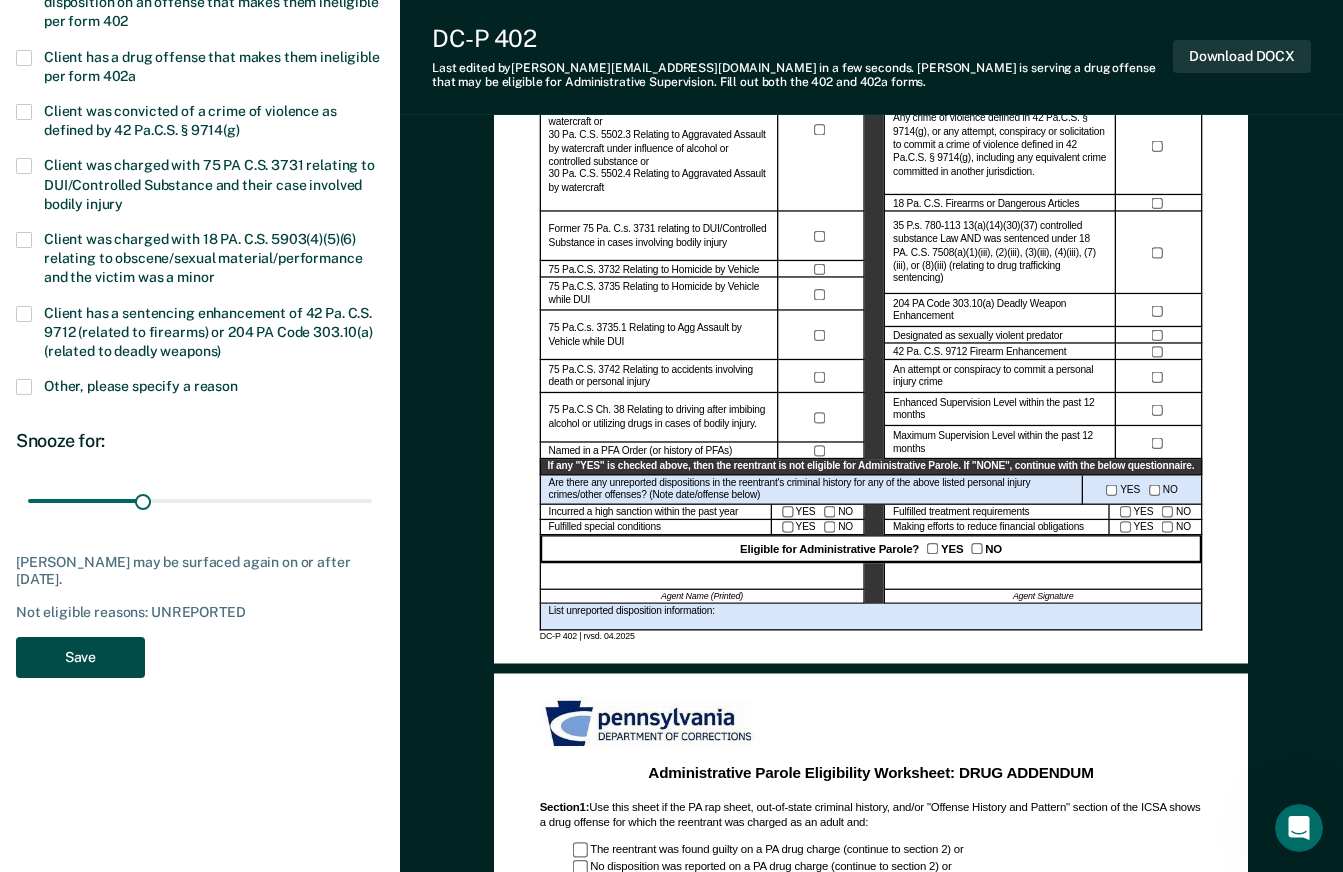 click on "Save" at bounding box center (80, 657) 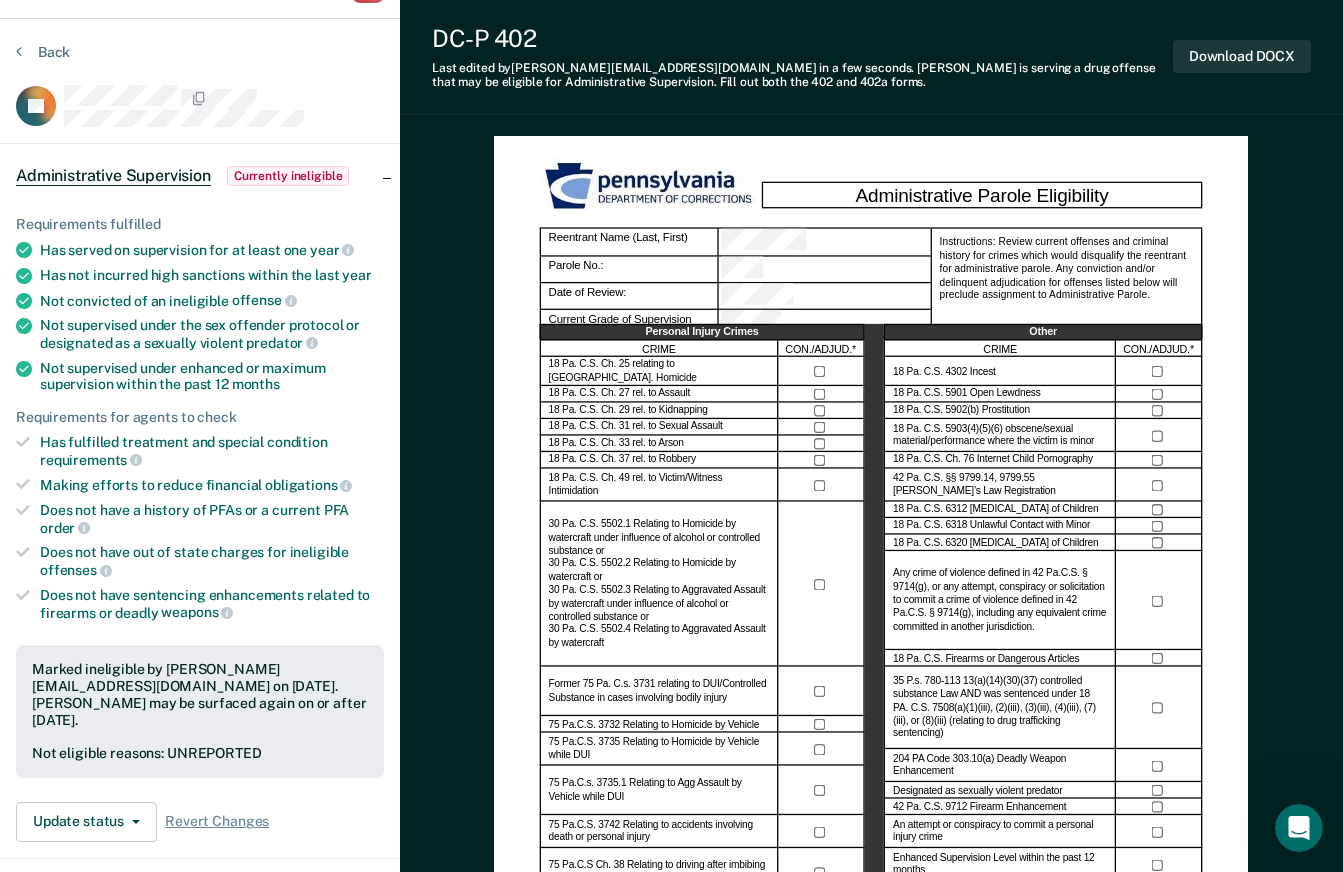 scroll, scrollTop: 0, scrollLeft: 0, axis: both 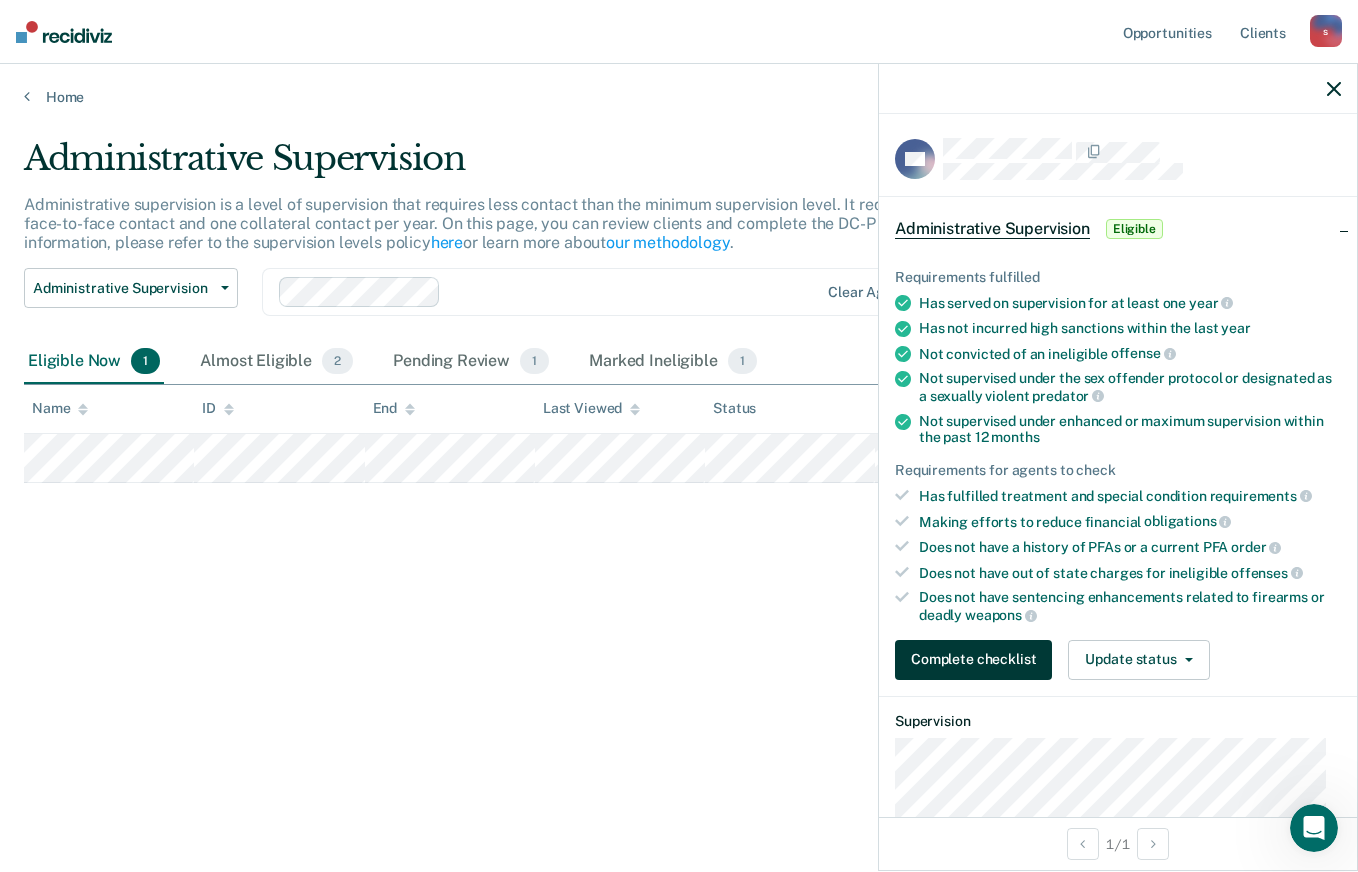click on "Complete checklist" at bounding box center [973, 660] 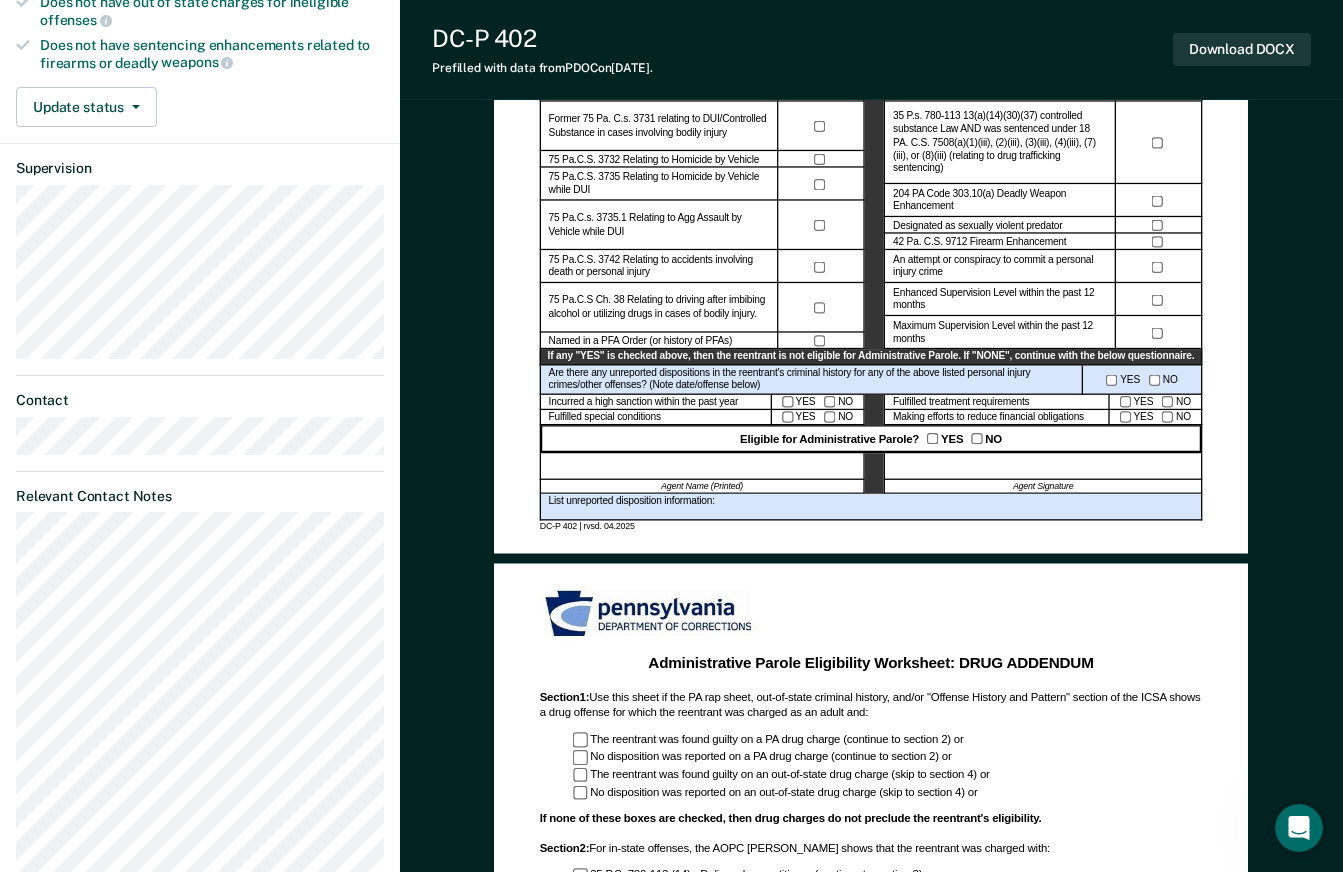 scroll, scrollTop: 500, scrollLeft: 0, axis: vertical 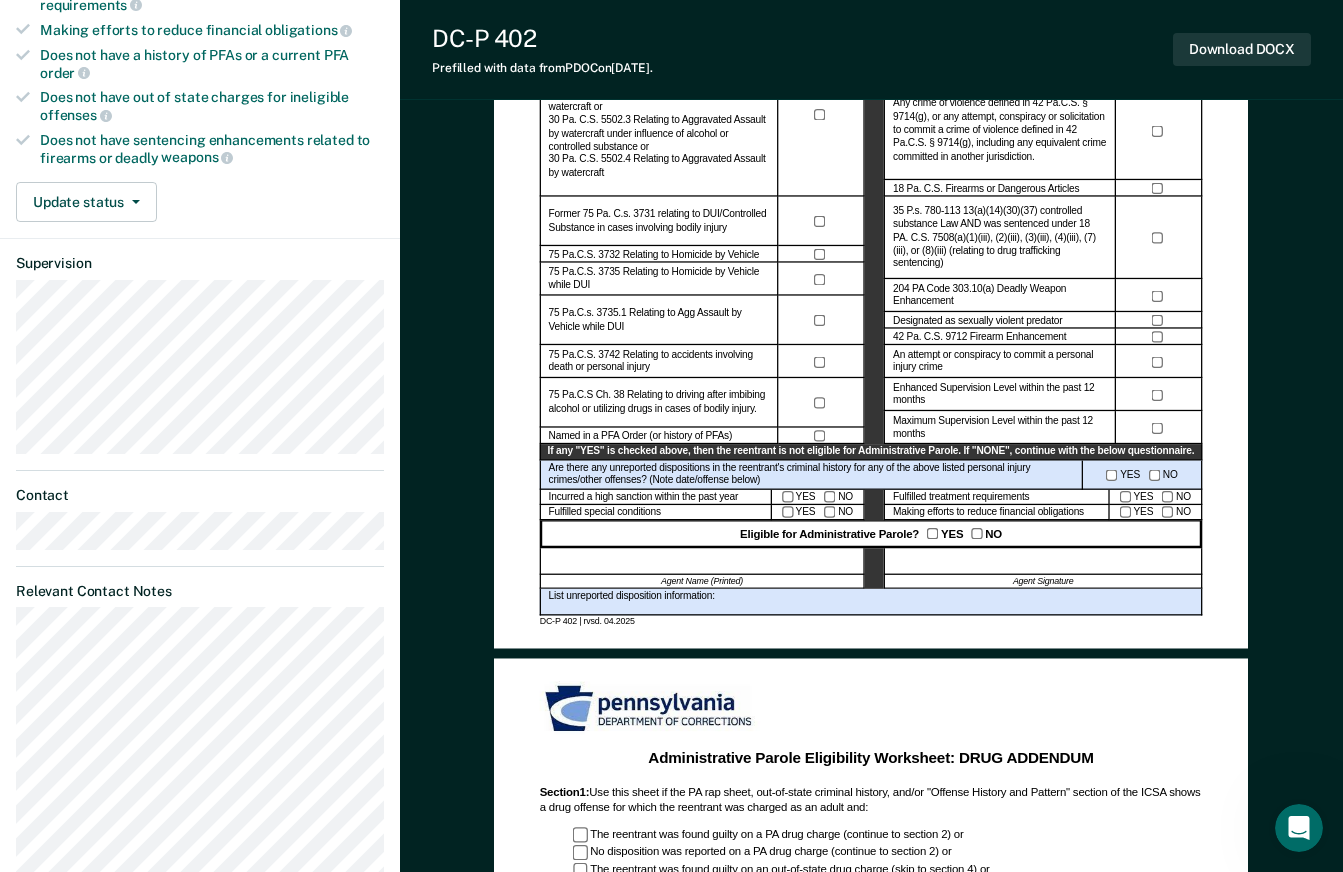 click on "YES NO" at bounding box center (1156, 513) 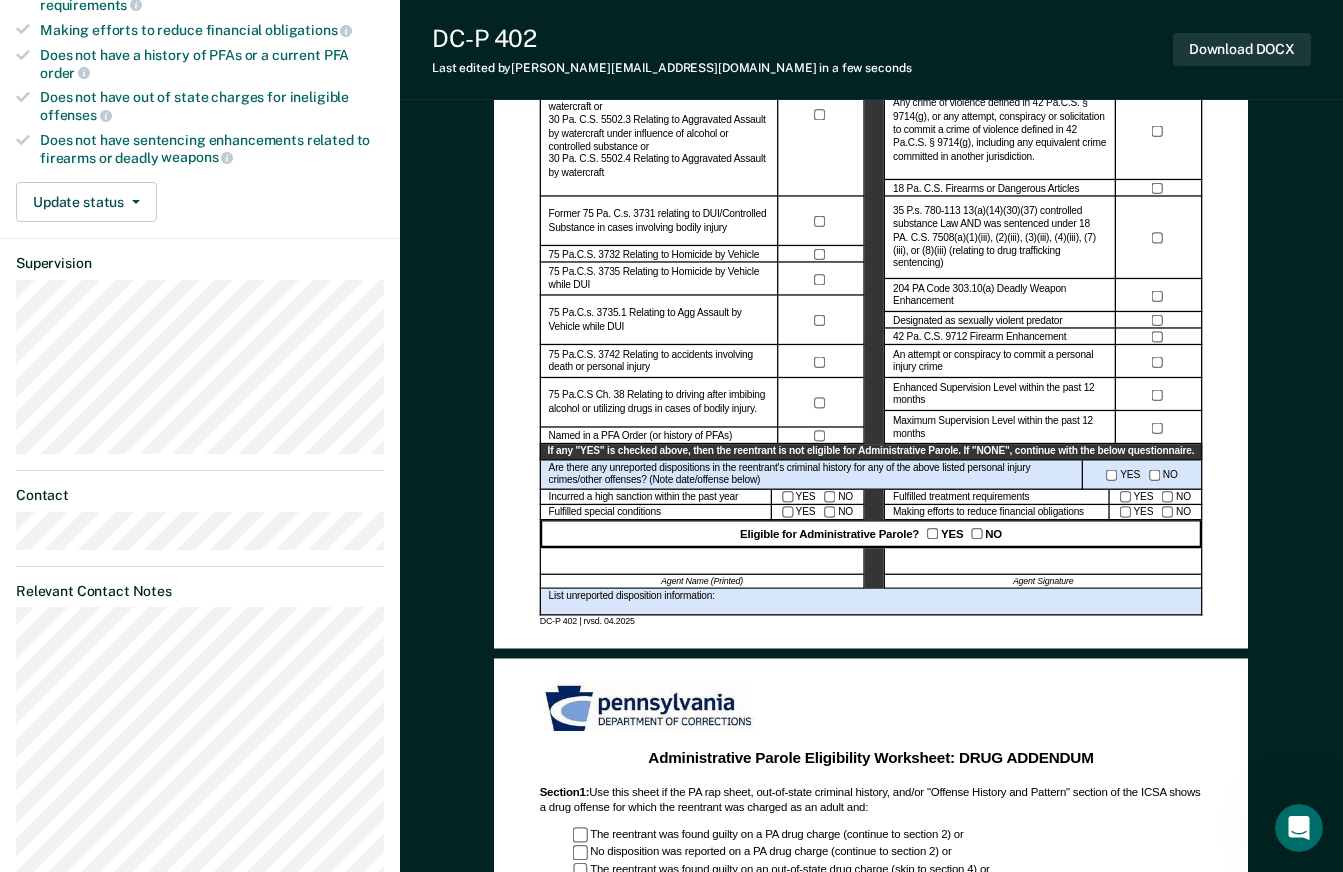 click on "Eligible for Administrative Parole? YES NO" at bounding box center [871, 534] 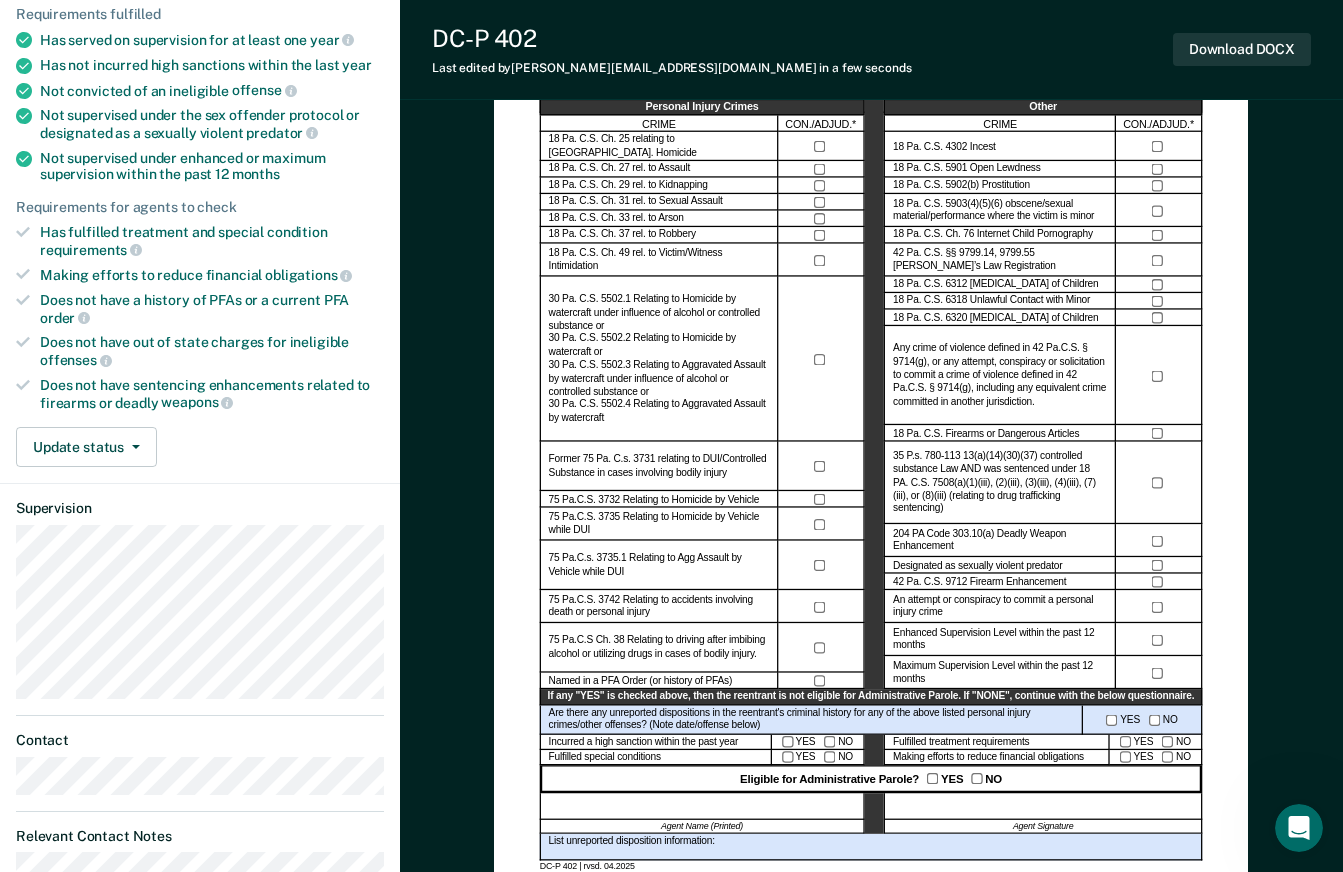 scroll, scrollTop: 200, scrollLeft: 0, axis: vertical 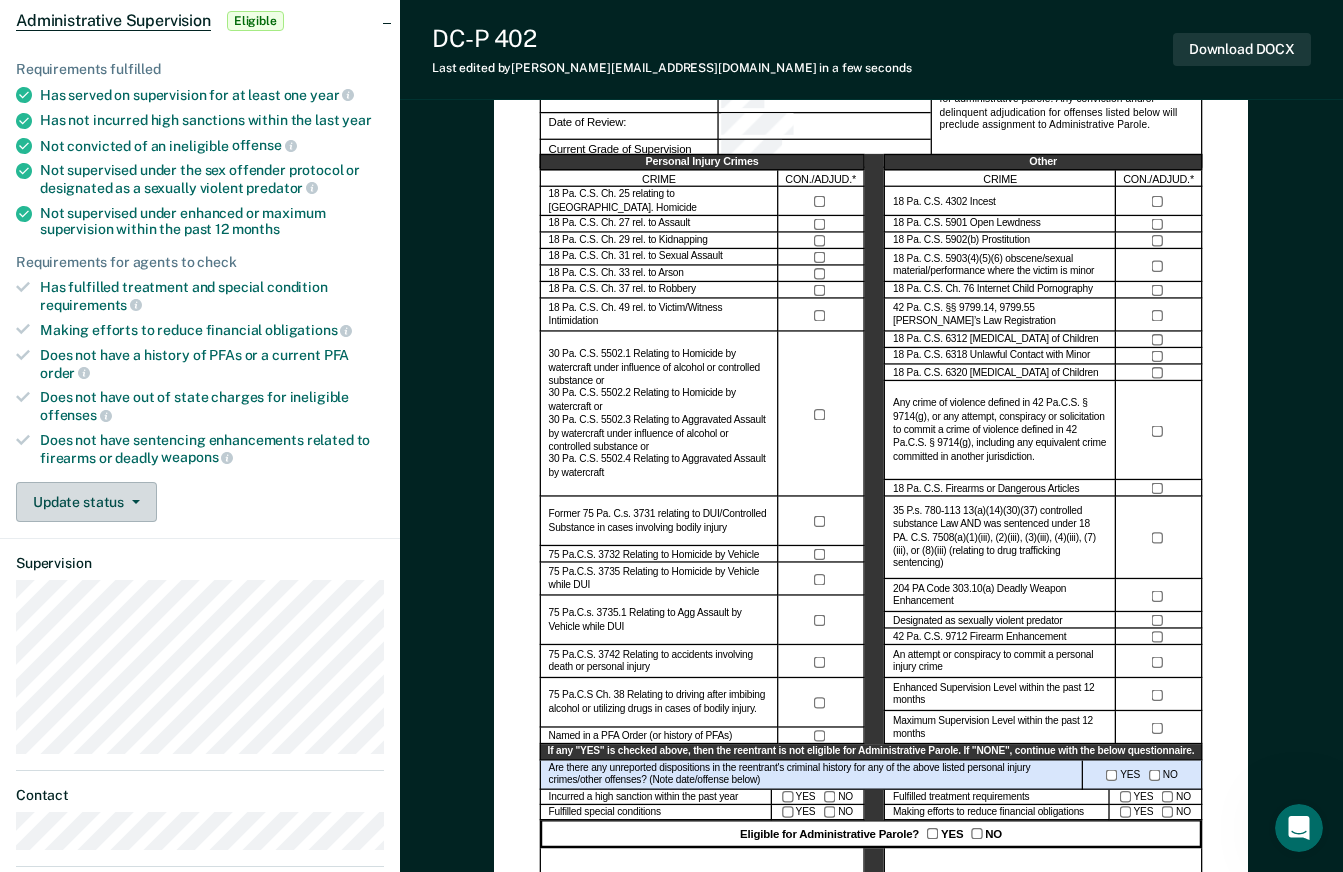 click on "Update status" at bounding box center (86, 502) 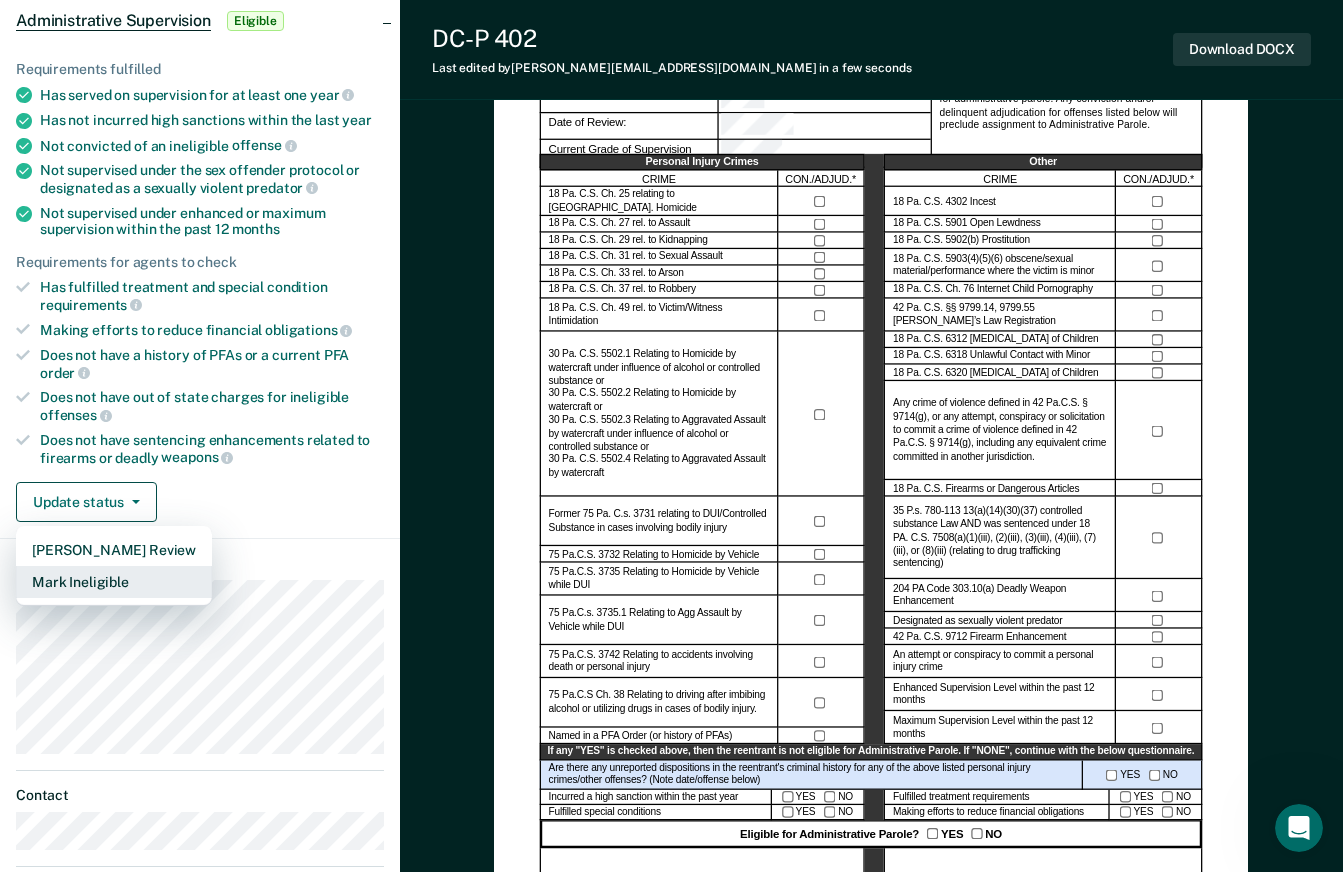 click on "Mark Ineligible" at bounding box center [114, 582] 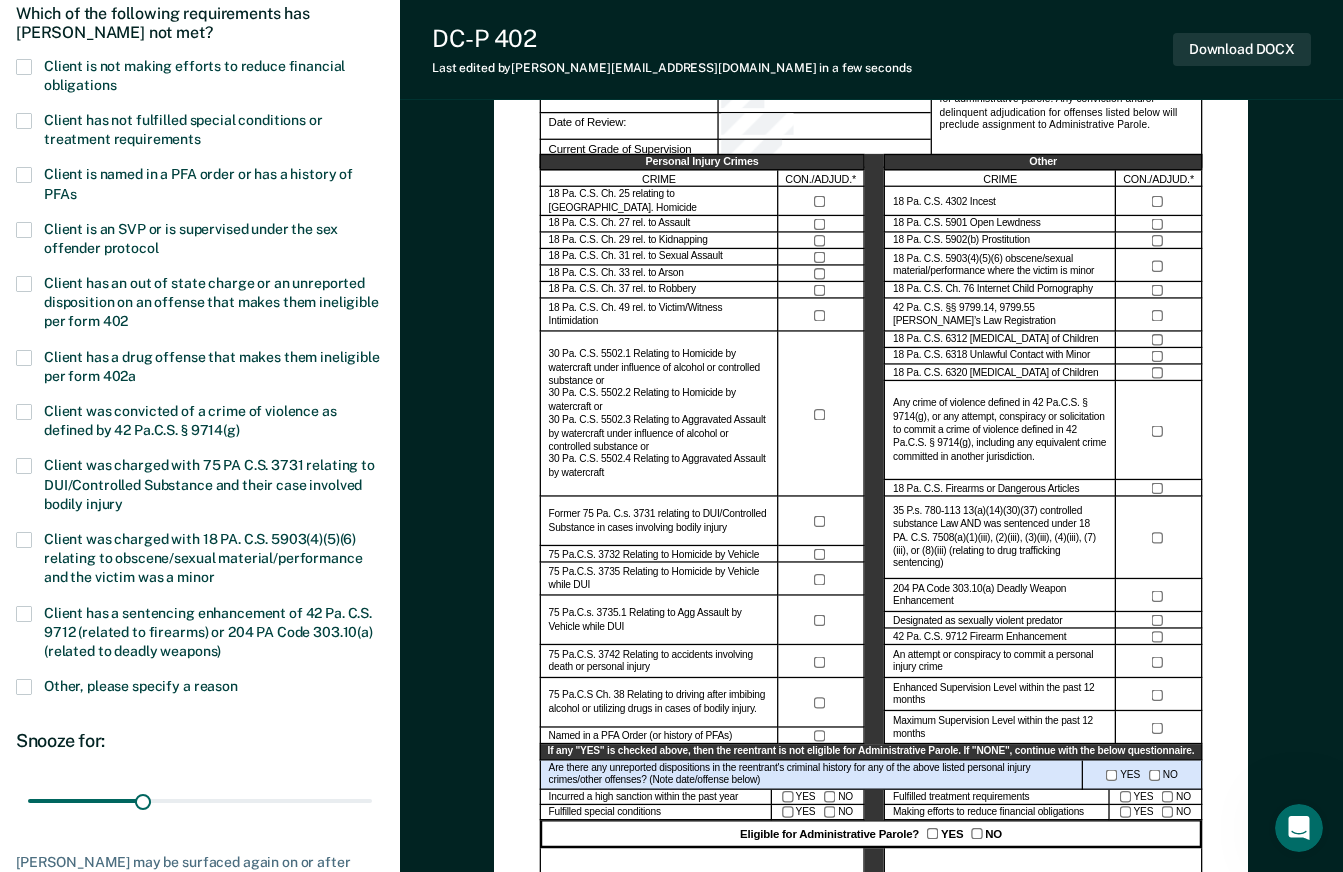 click on "Which of the following requirements has [PERSON_NAME] not met?" at bounding box center [200, 23] 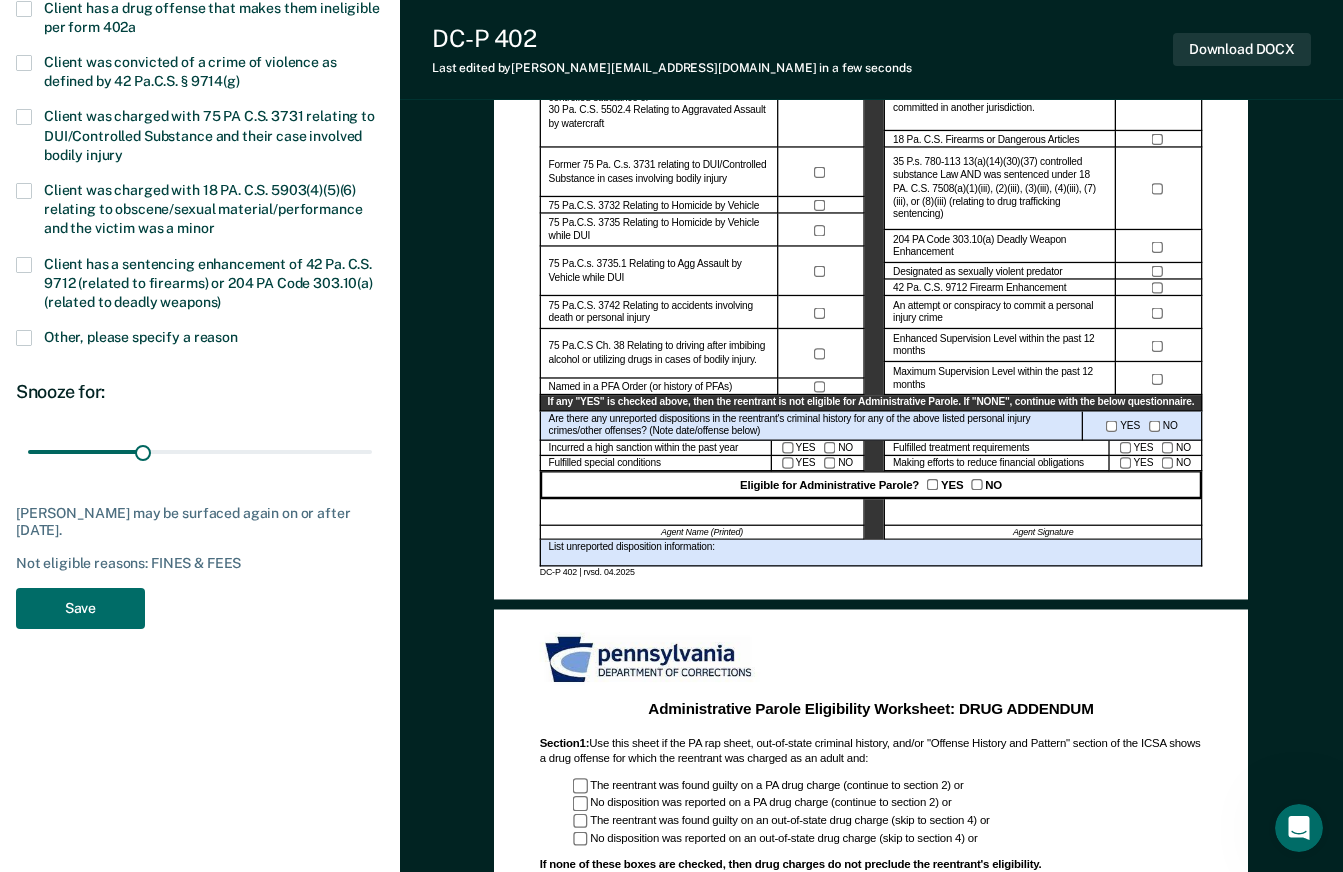 scroll, scrollTop: 600, scrollLeft: 0, axis: vertical 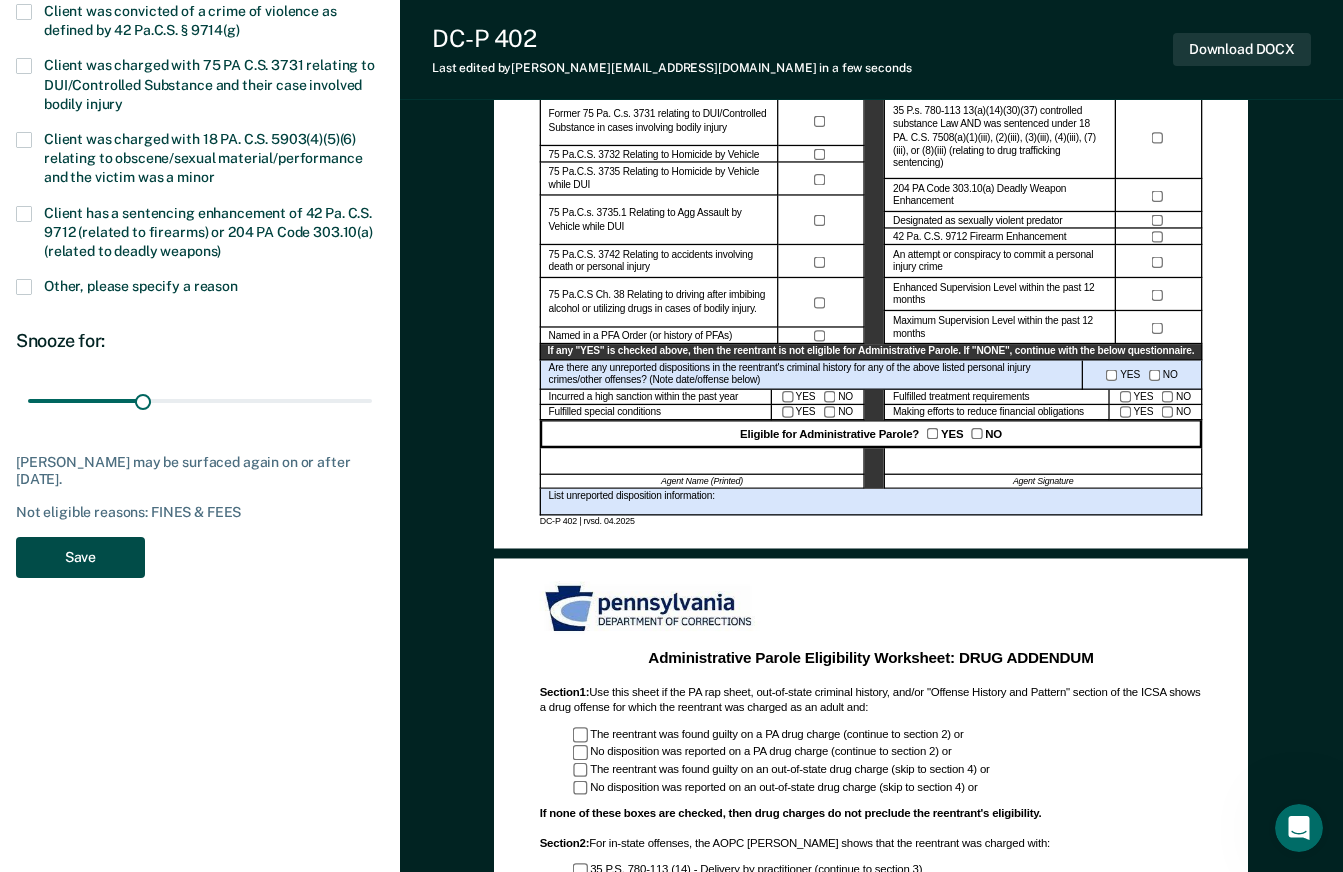 click on "Save" at bounding box center [80, 557] 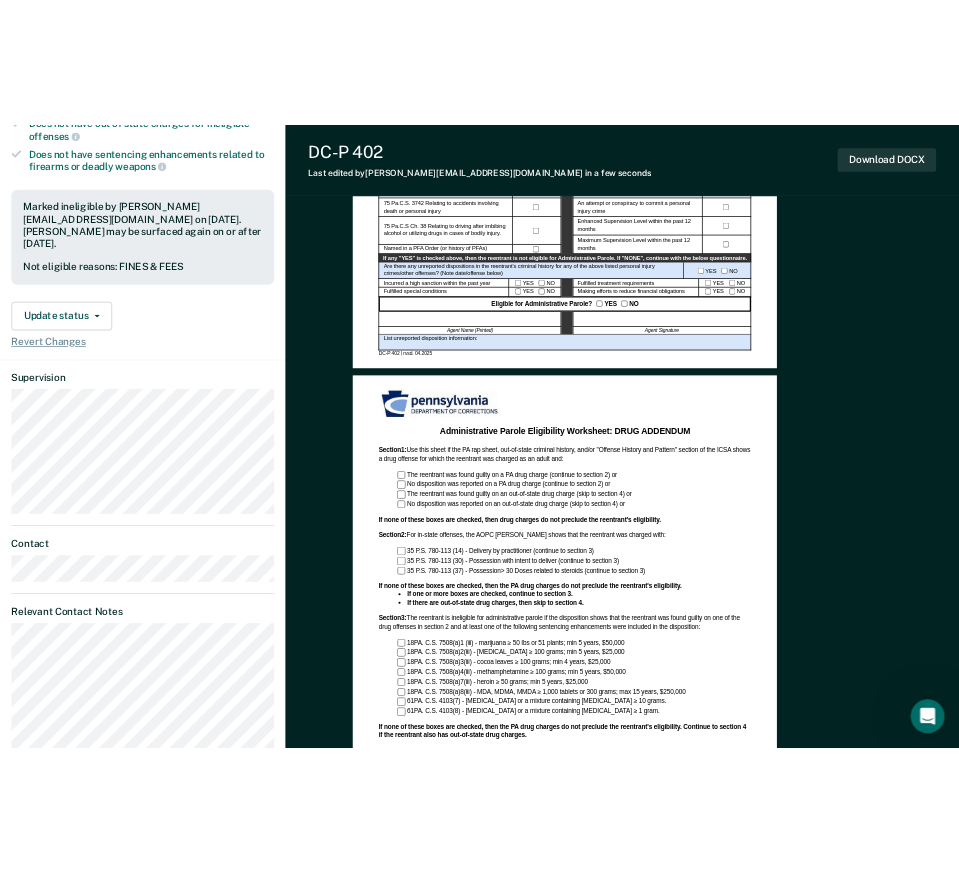 scroll, scrollTop: 0, scrollLeft: 0, axis: both 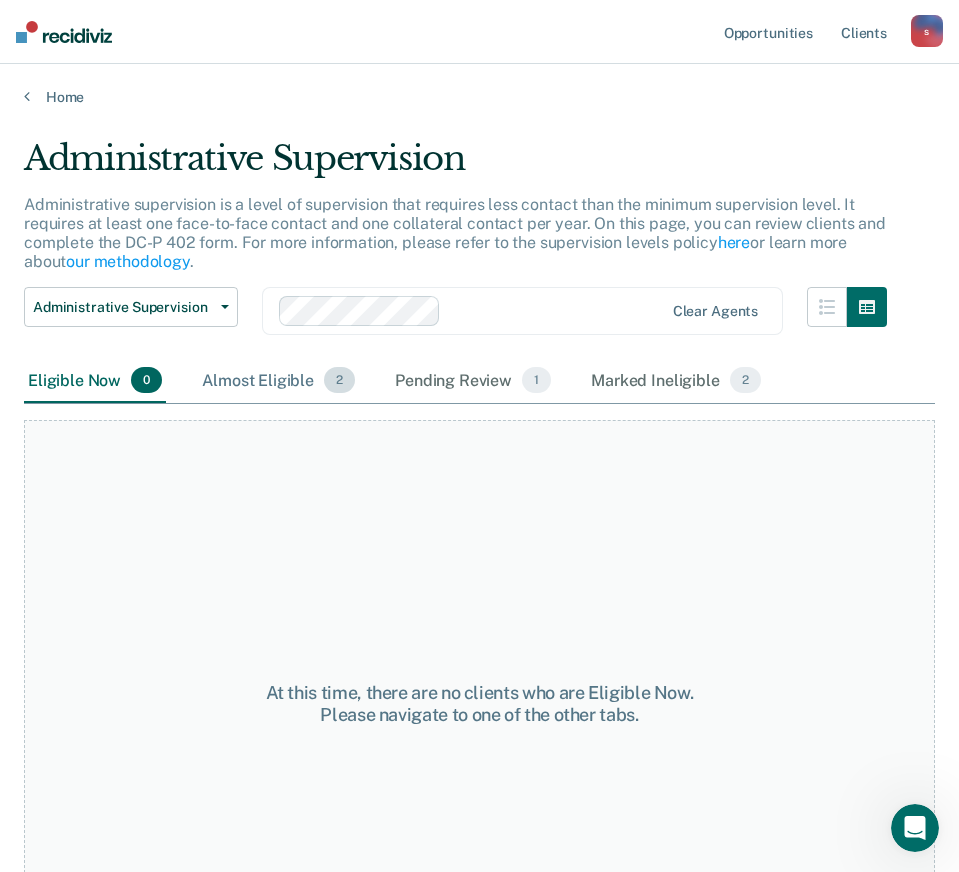 click on "Almost Eligible 2" at bounding box center (278, 381) 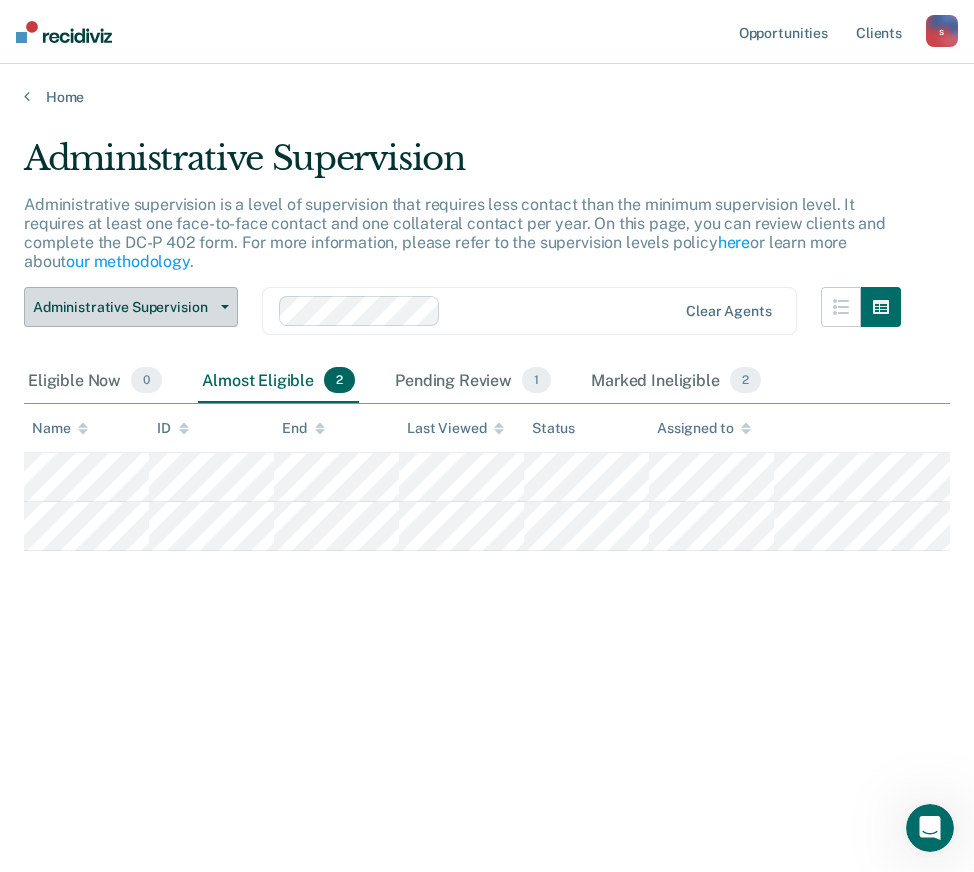 click 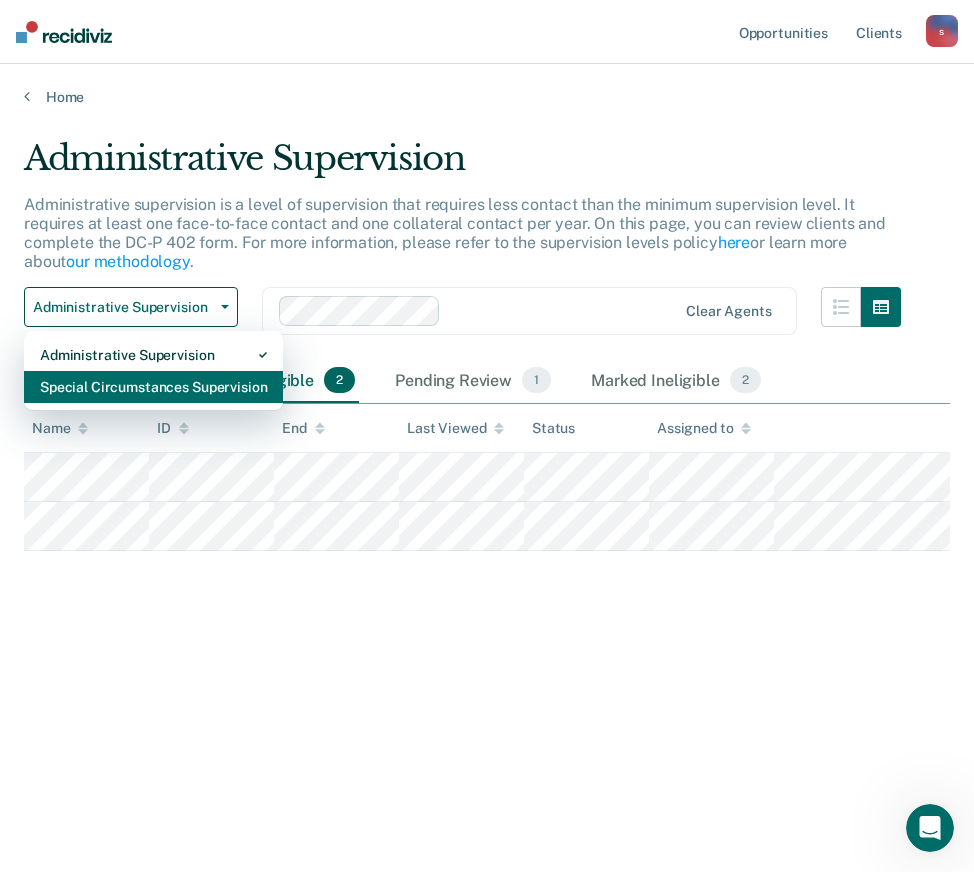 click on "Special Circumstances Supervision" at bounding box center (153, 387) 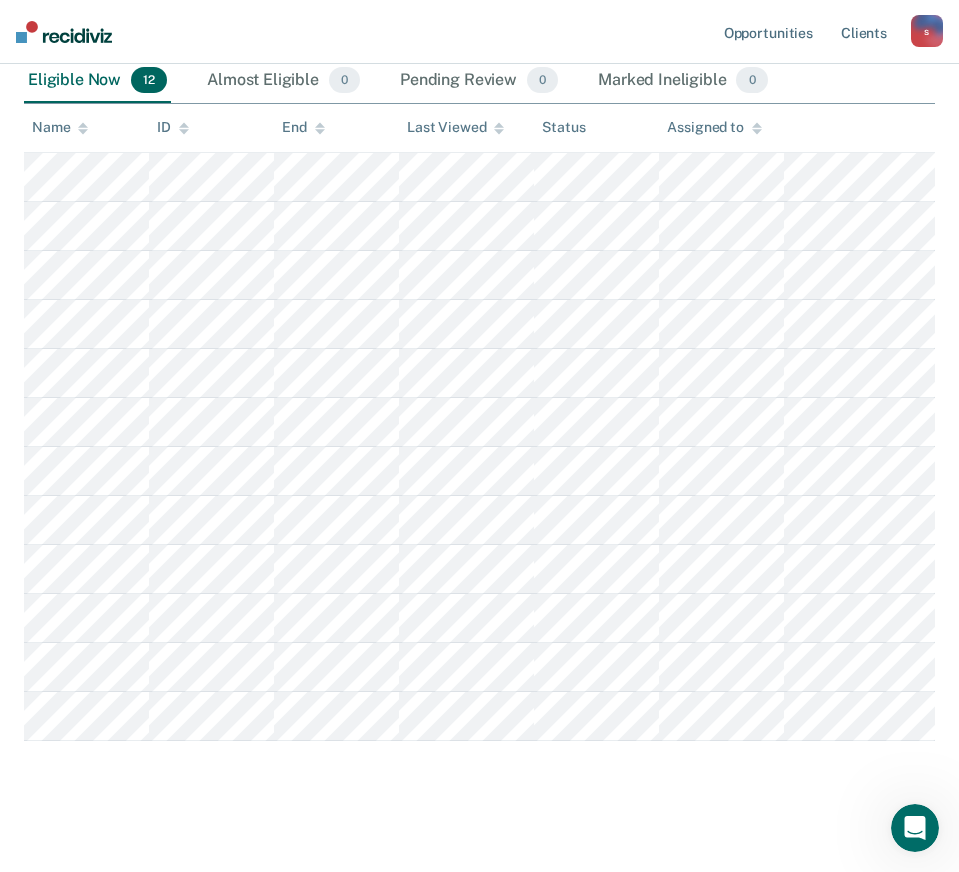 scroll, scrollTop: 371, scrollLeft: 0, axis: vertical 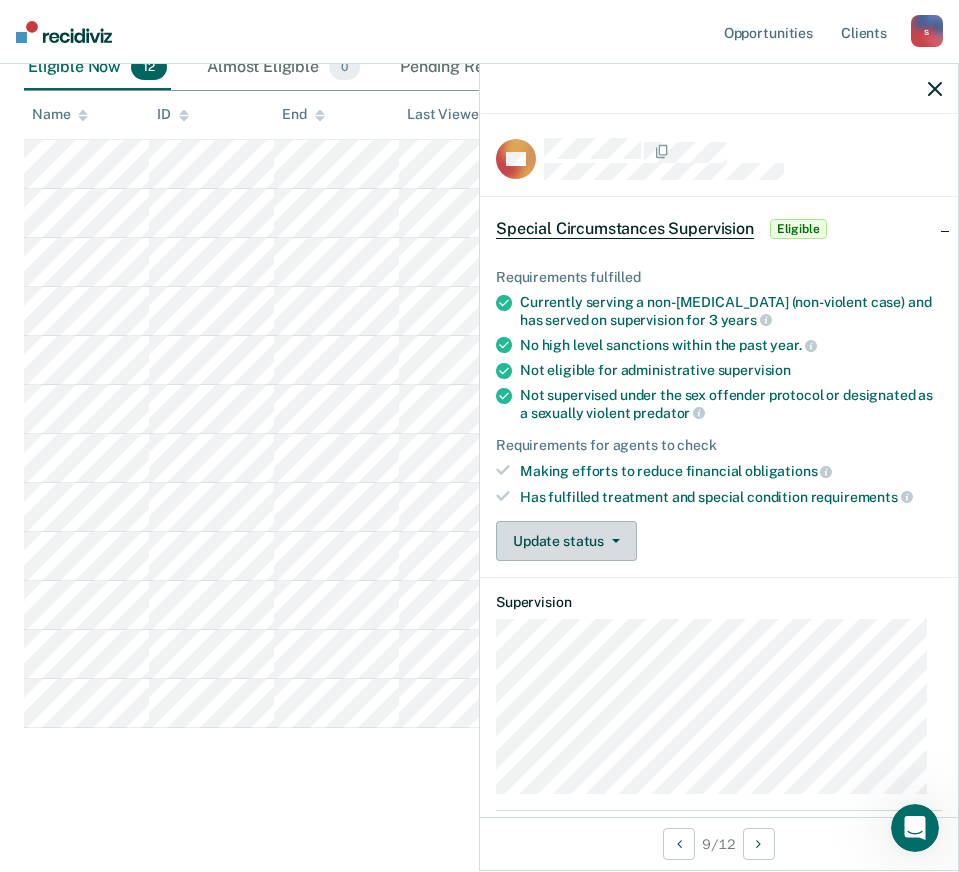 click on "Update status" at bounding box center (566, 541) 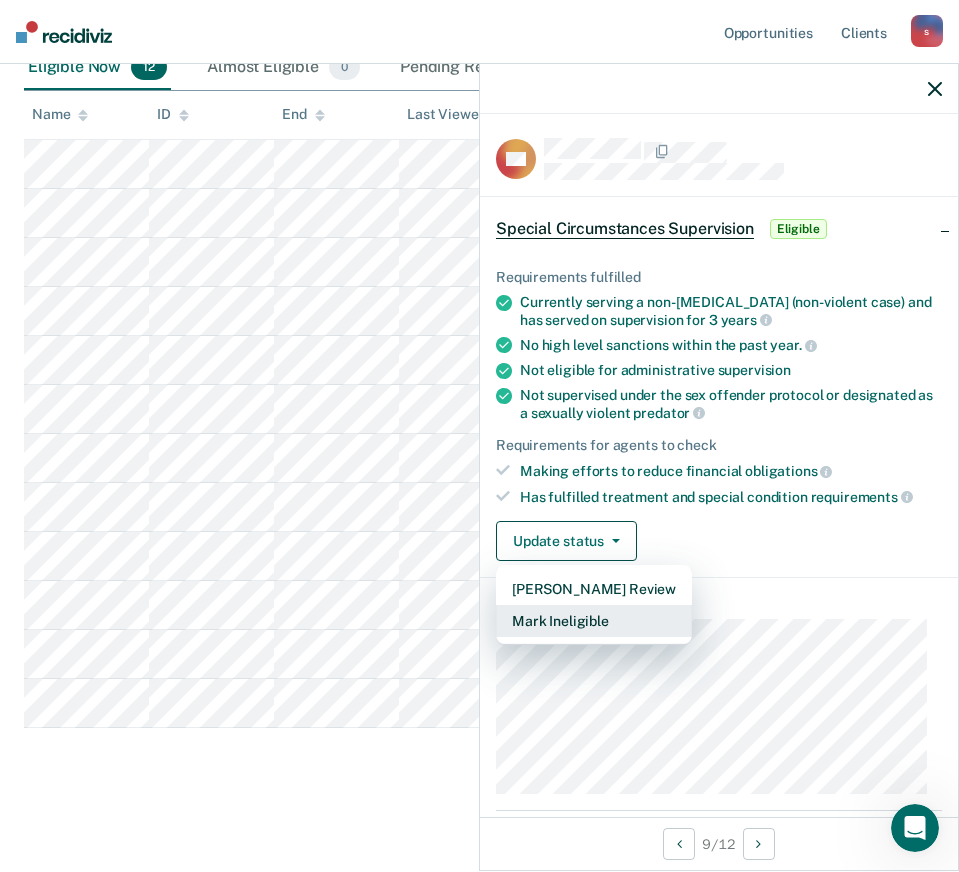 click on "Mark Ineligible" at bounding box center (594, 621) 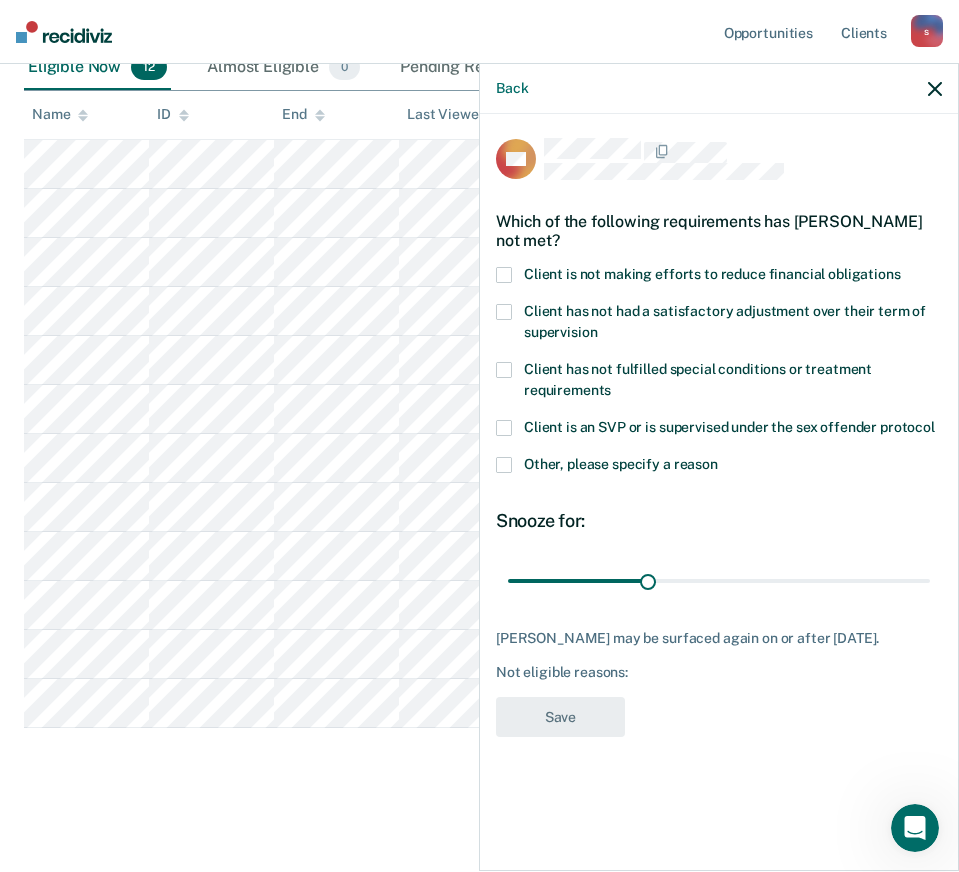 click at bounding box center (504, 275) 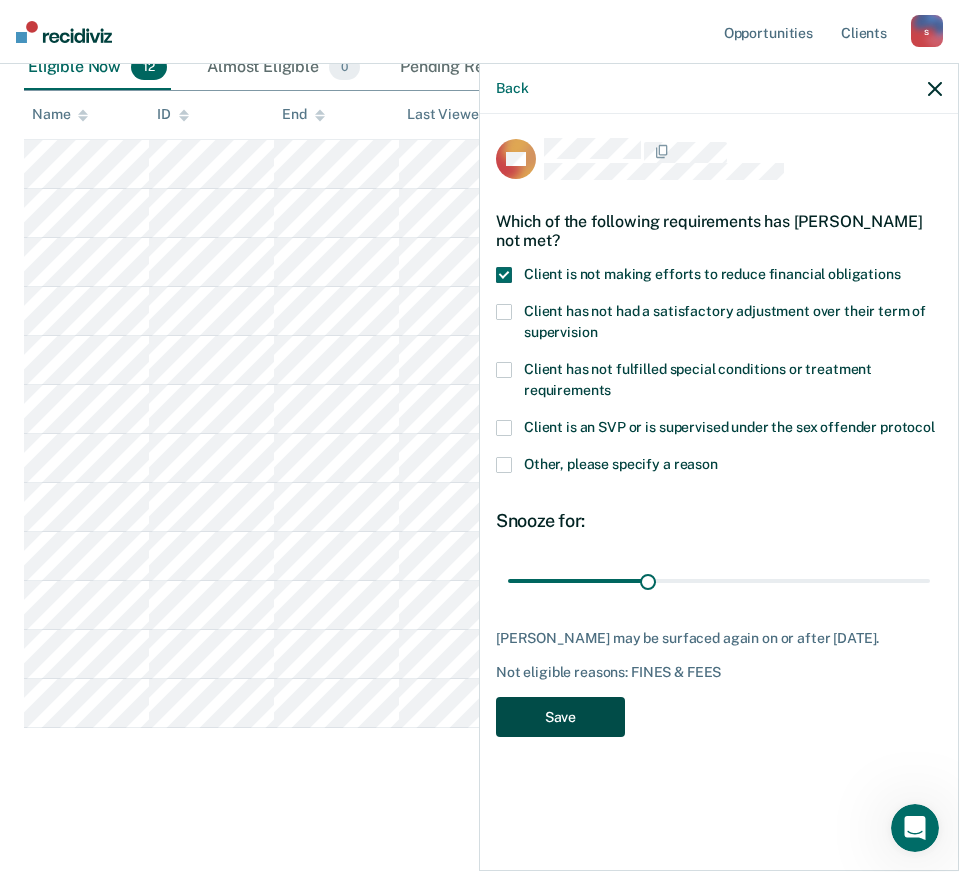 click on "Save" at bounding box center [560, 717] 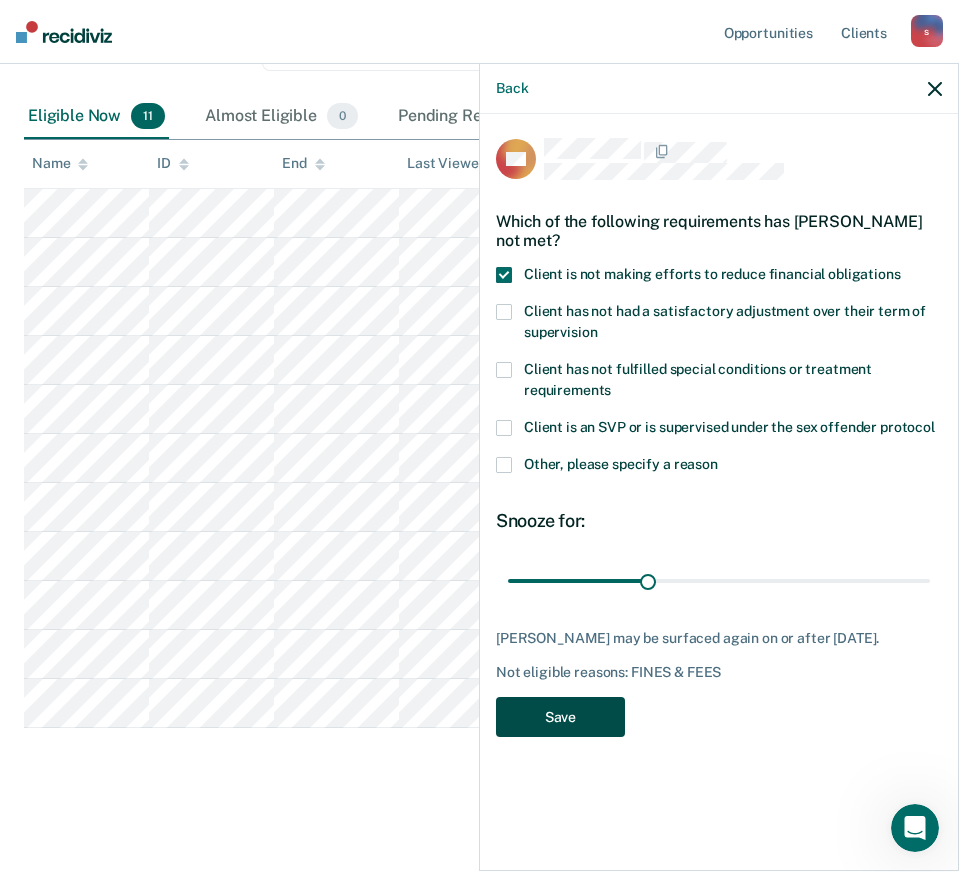 scroll, scrollTop: 322, scrollLeft: 0, axis: vertical 